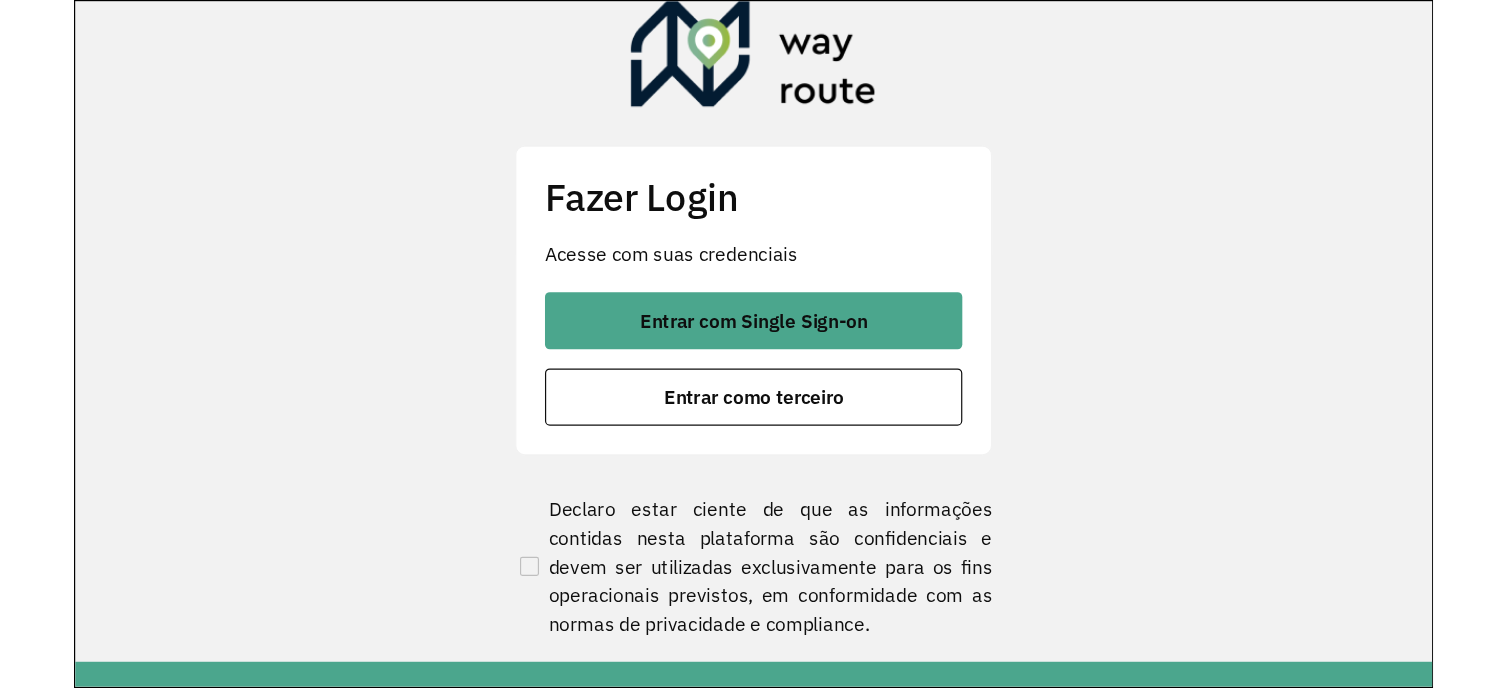 scroll, scrollTop: 0, scrollLeft: 0, axis: both 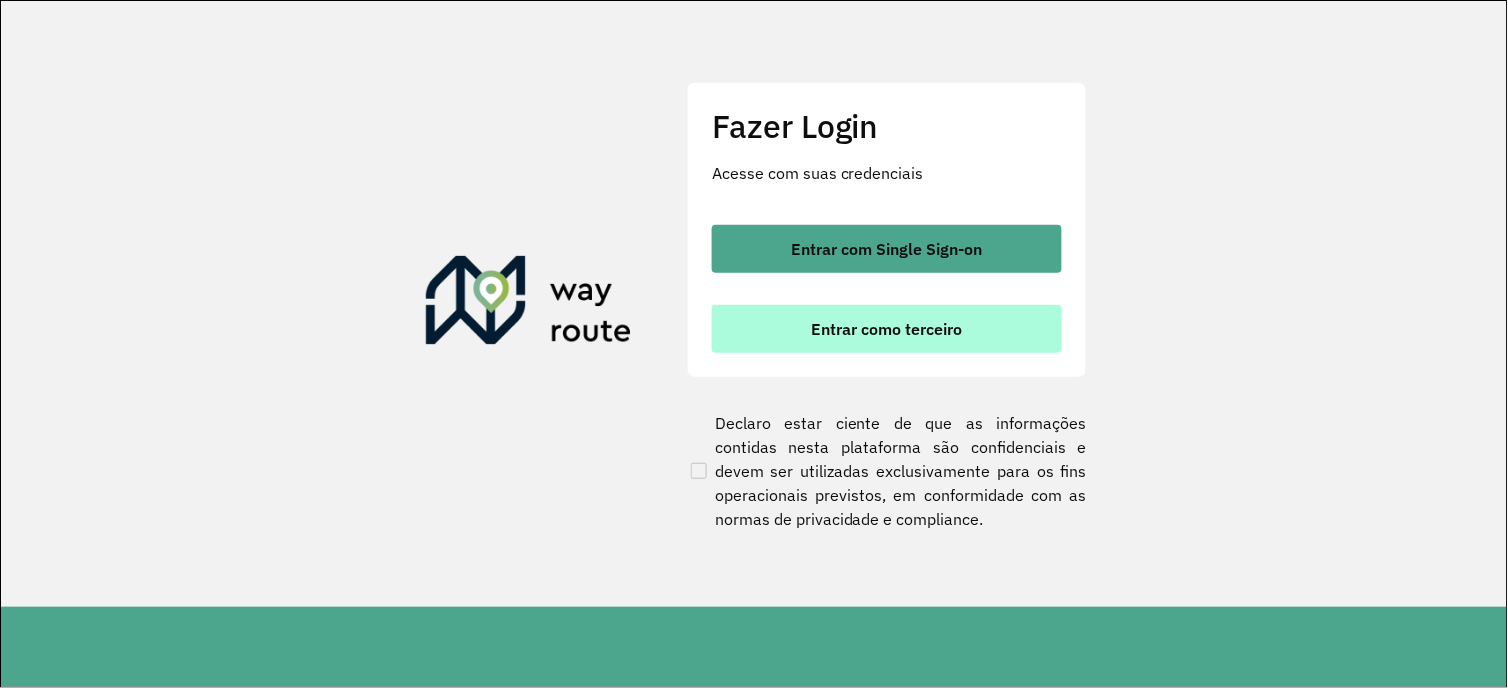 click on "Entrar com Single Sign-on    Entrar como terceiro" 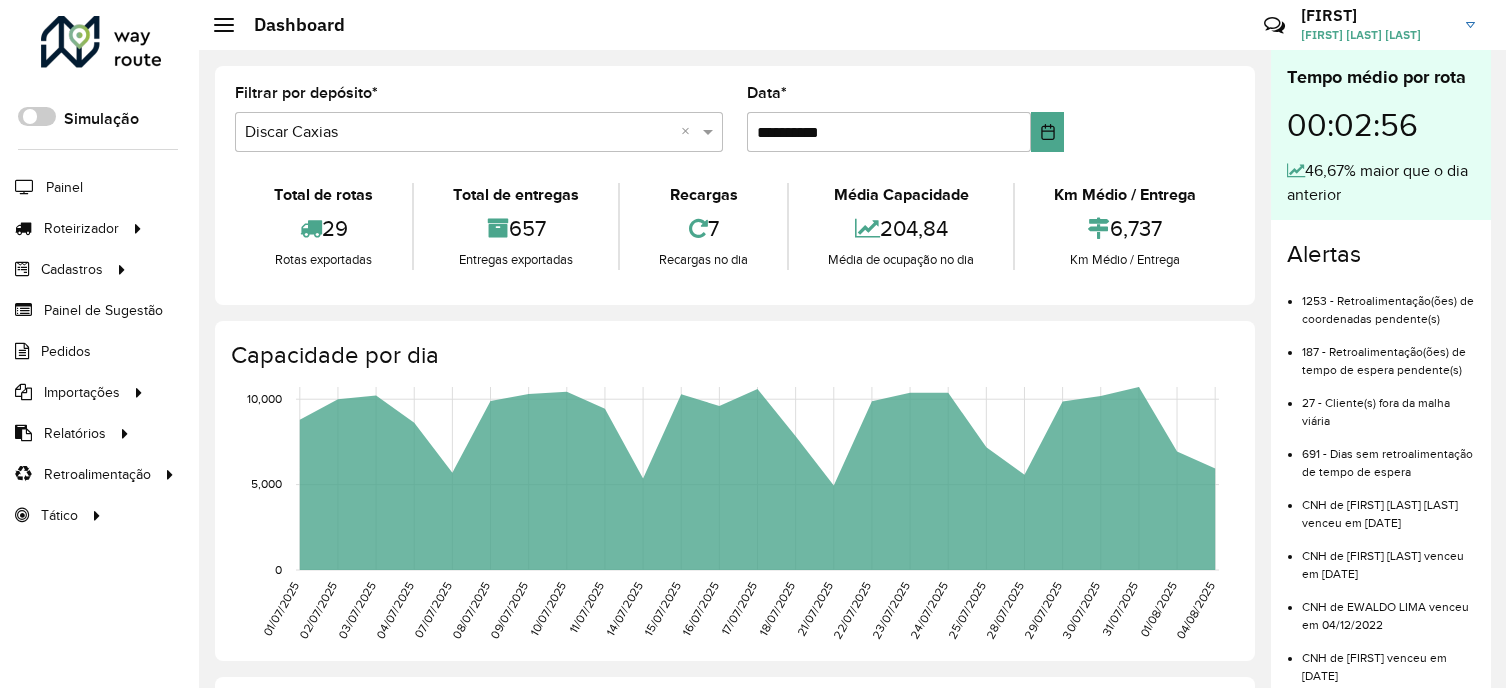scroll, scrollTop: 0, scrollLeft: 0, axis: both 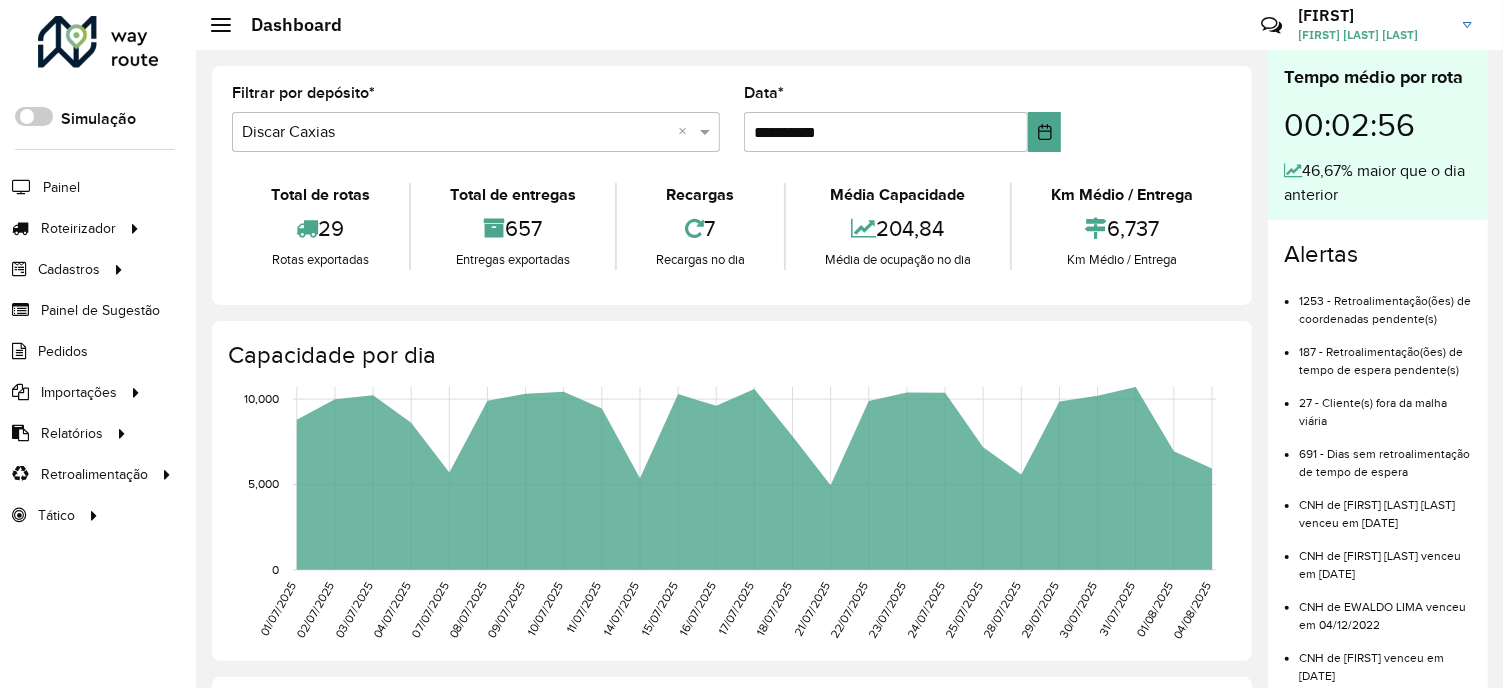 drag, startPoint x: 0, startPoint y: 0, endPoint x: 801, endPoint y: 573, distance: 984.8502 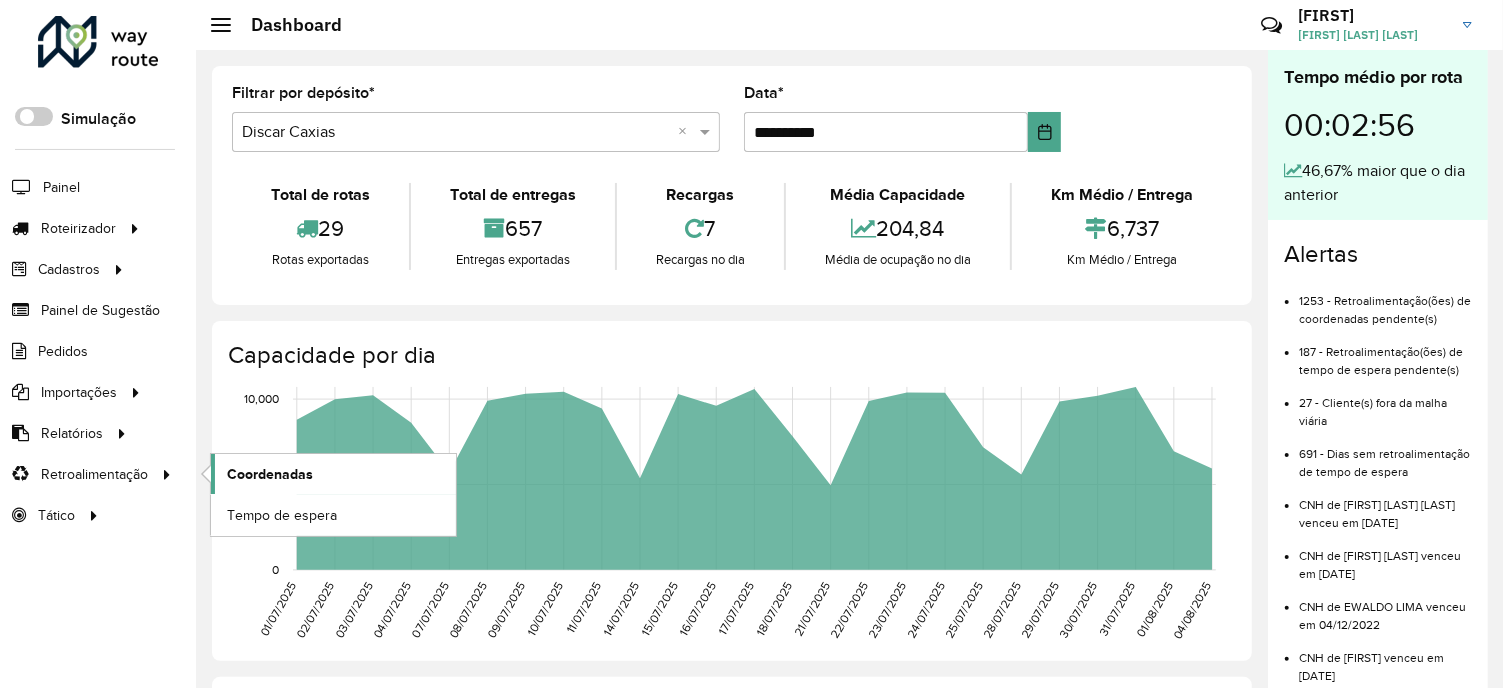 click on "Coordenadas" 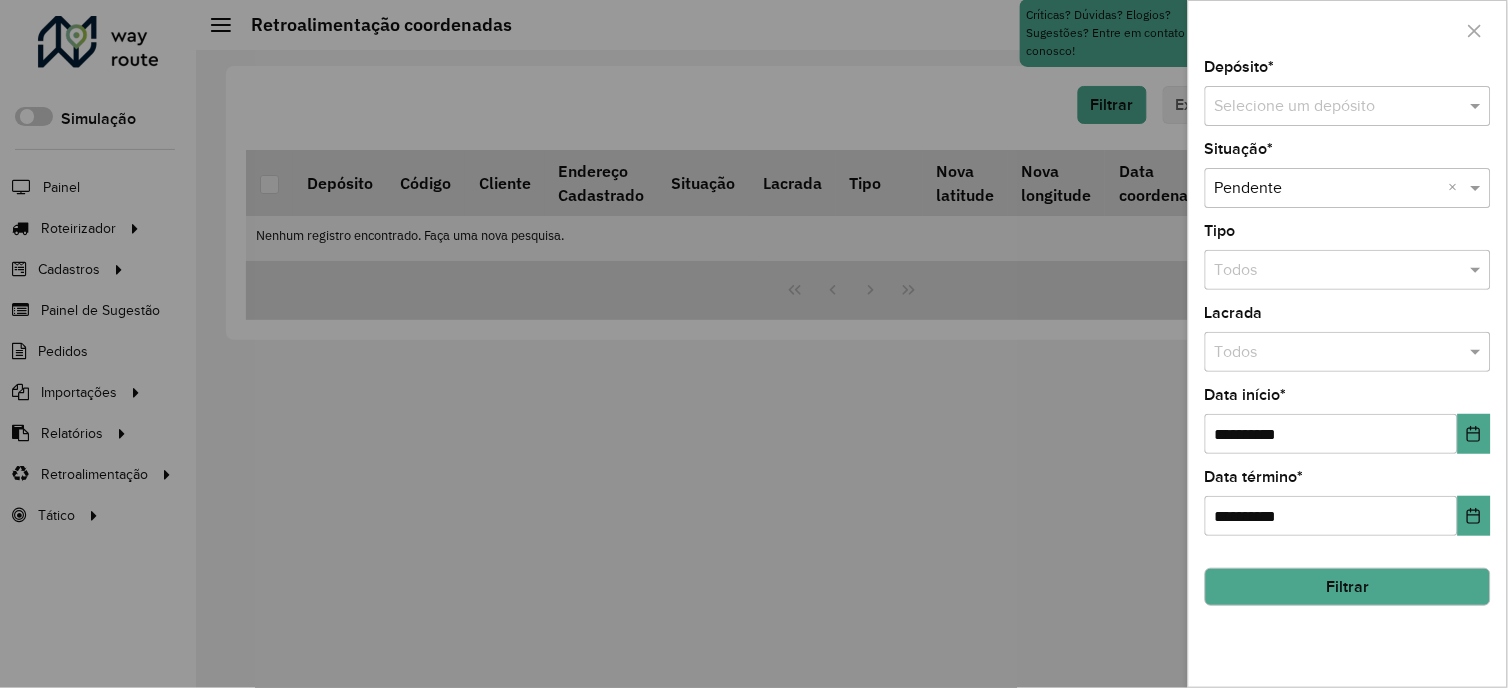 click at bounding box center (1328, 107) 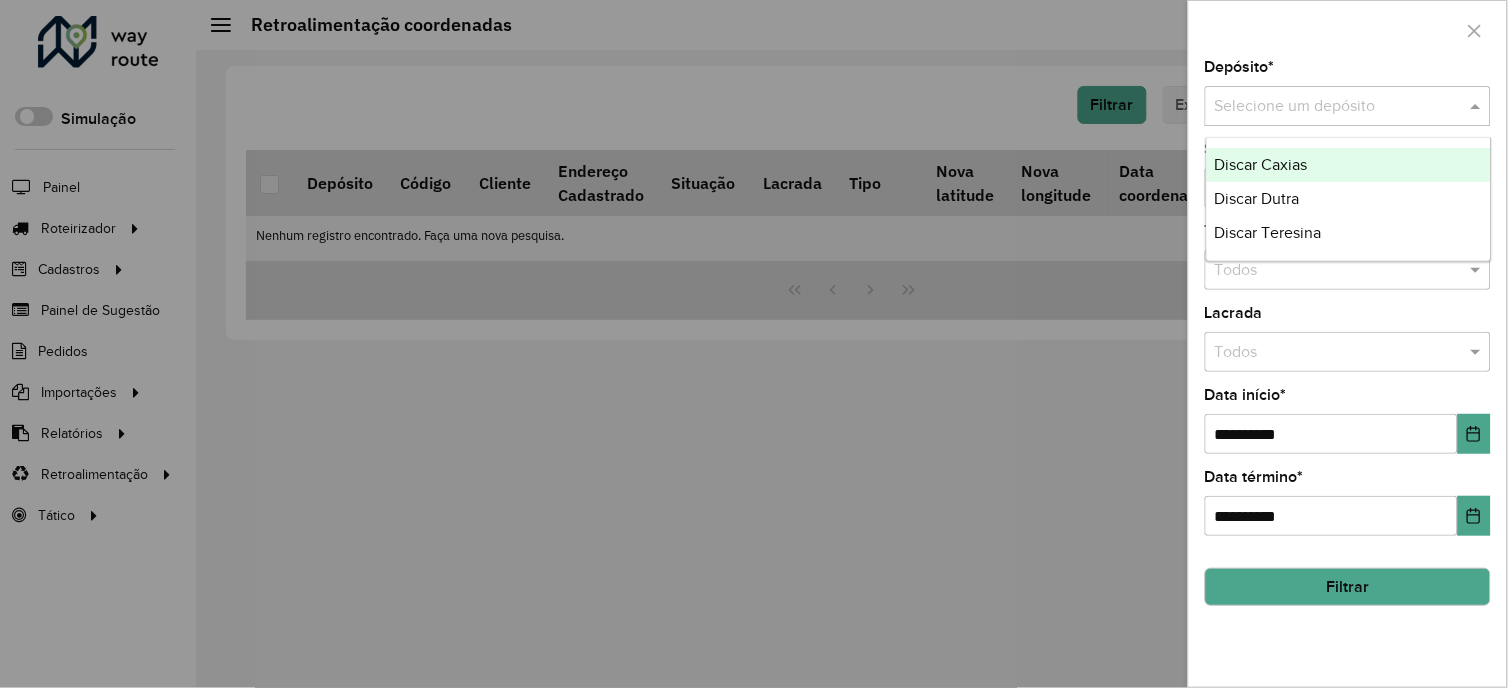 click on "Discar Caxias" at bounding box center (1261, 164) 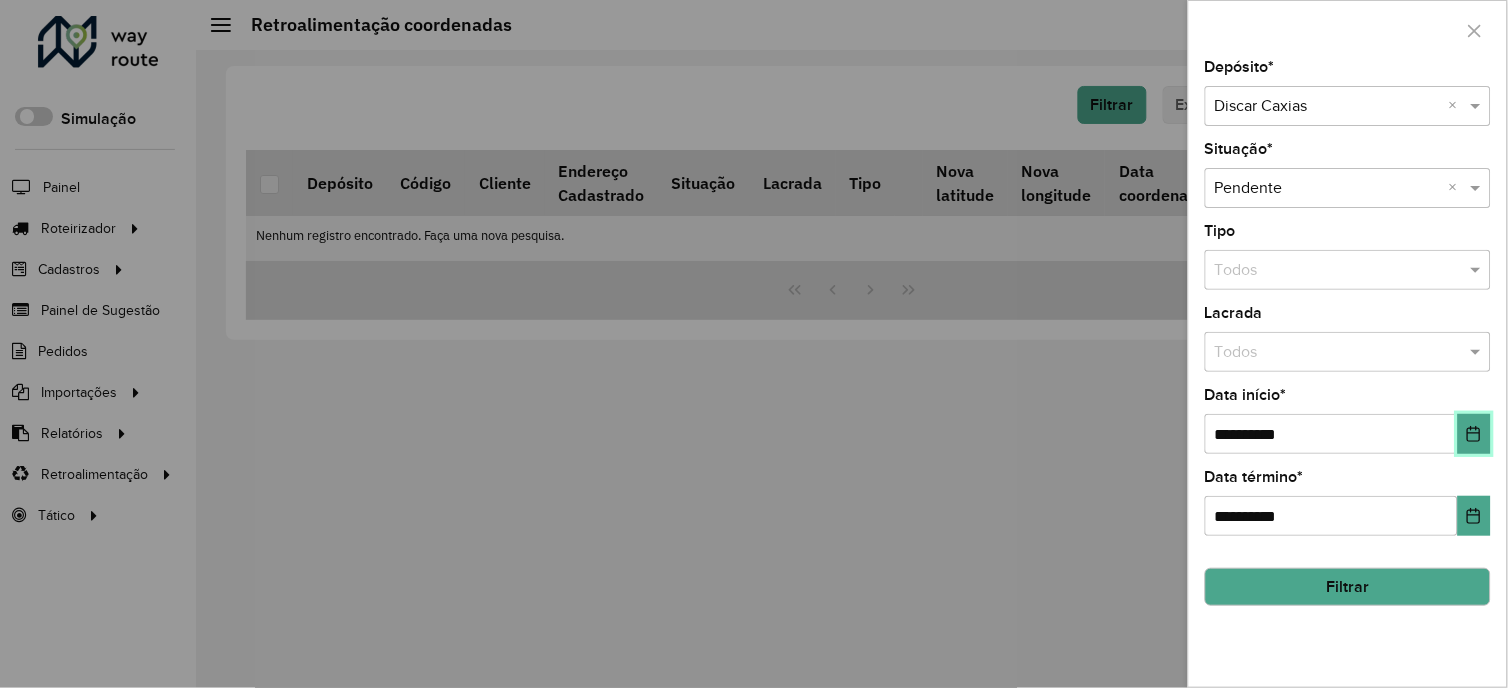 click at bounding box center (1474, 434) 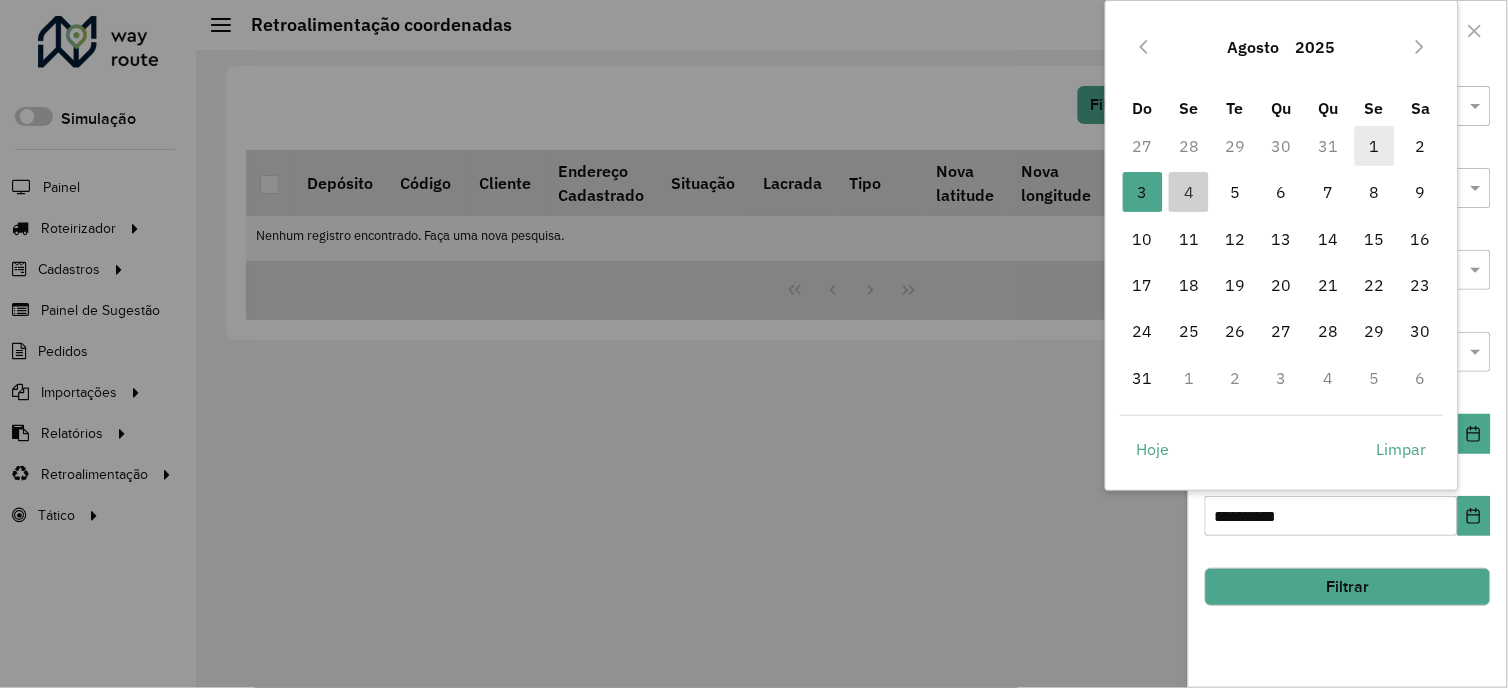 click on "1" at bounding box center [1375, 146] 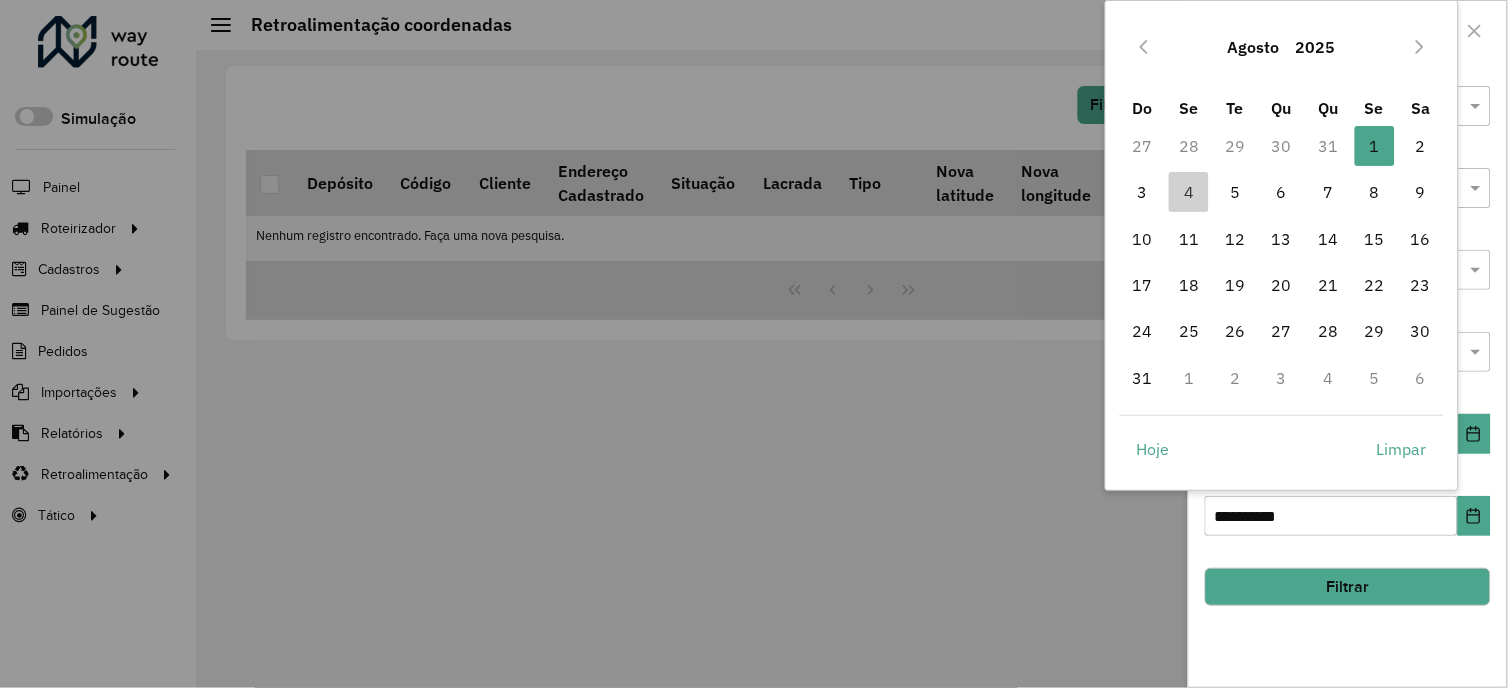 type on "**********" 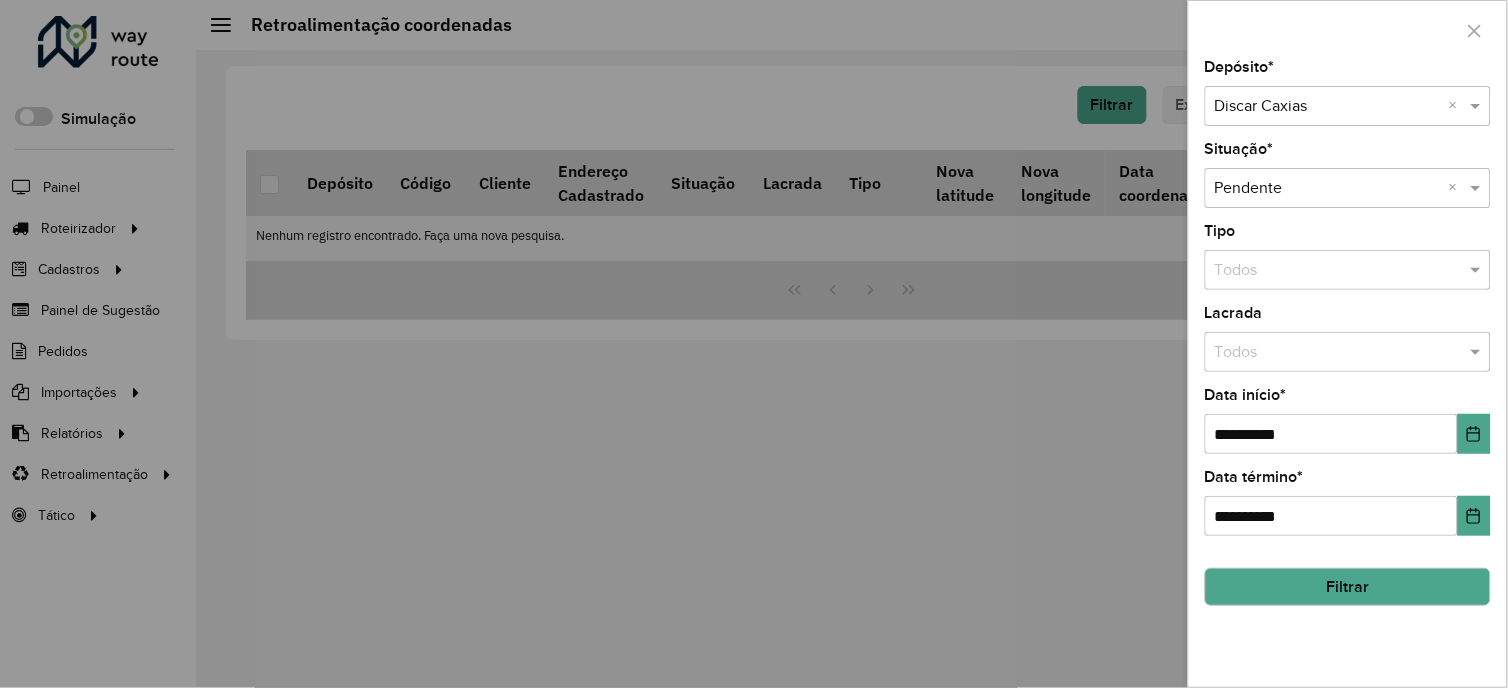 click on "Filtrar" 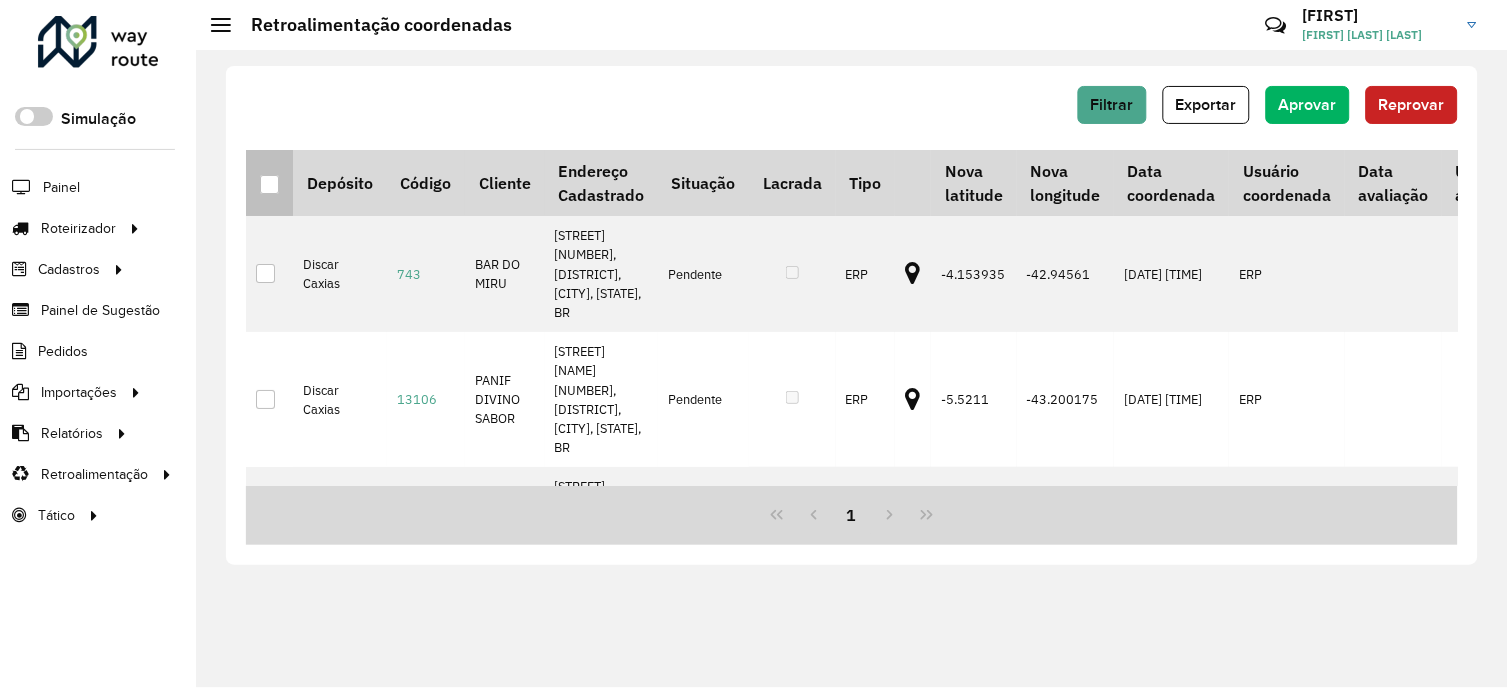 click at bounding box center (269, 184) 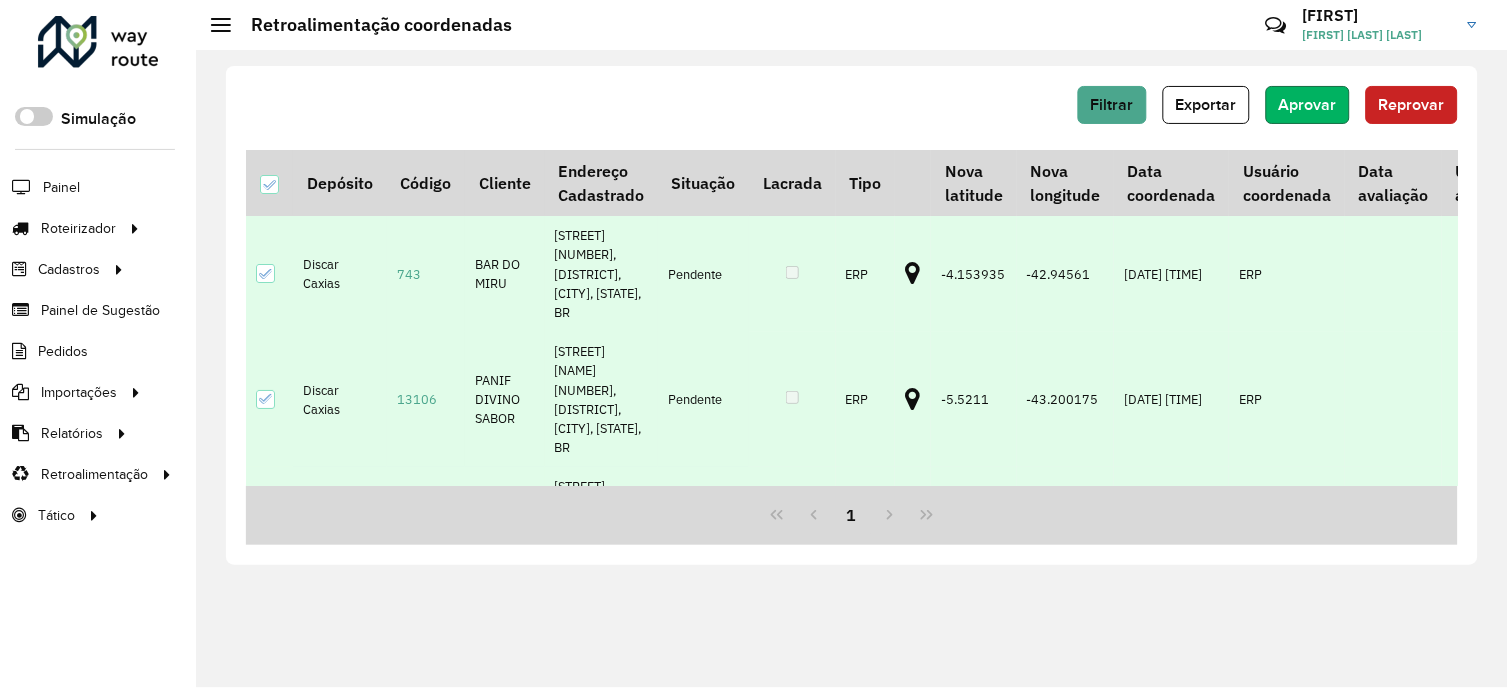 click on "Aprovar" 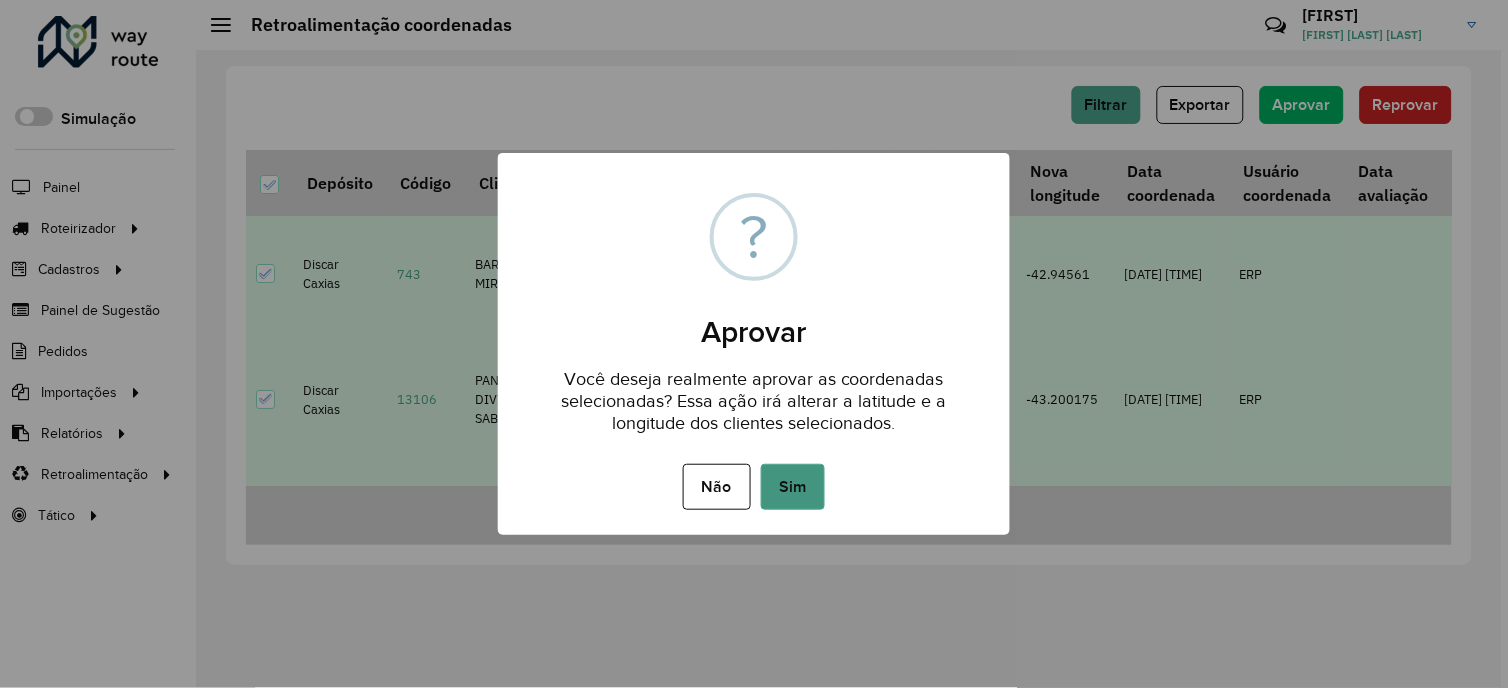 click on "Sim" at bounding box center [793, 487] 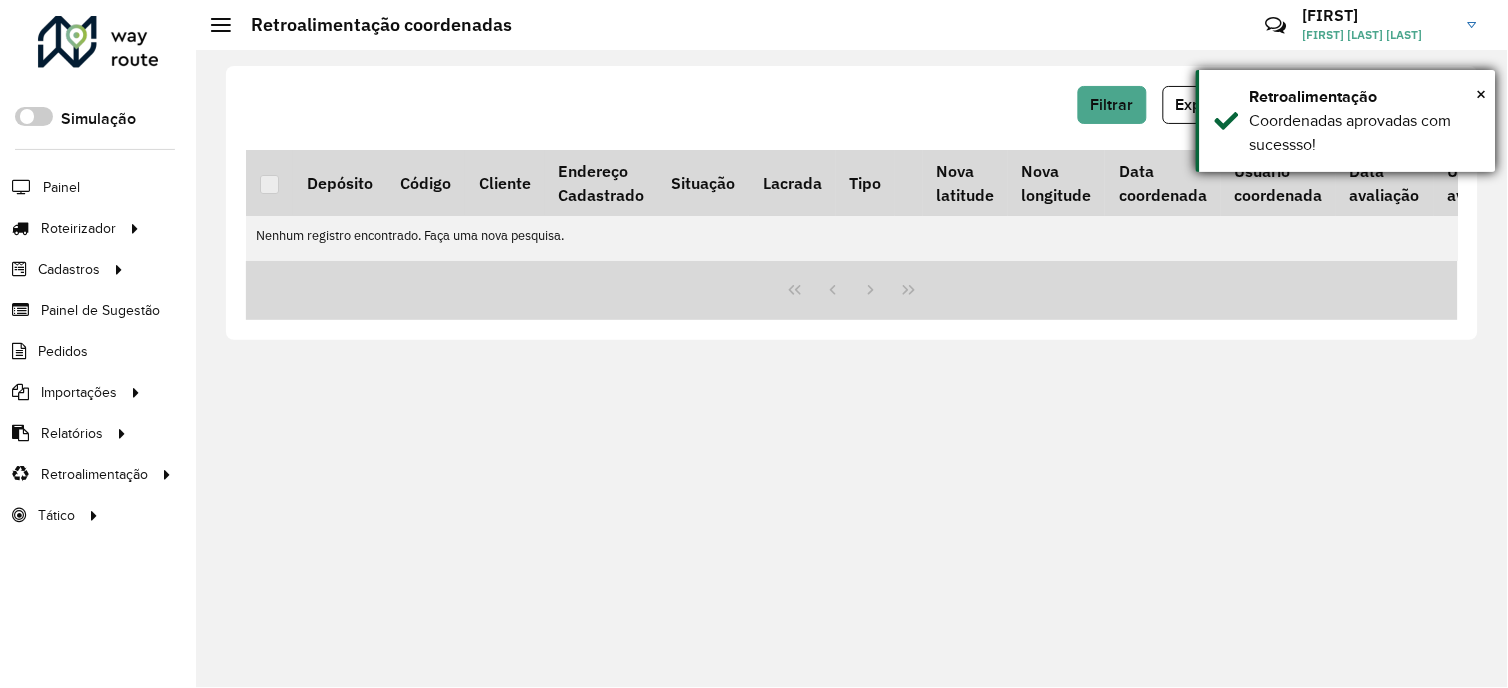 click on "×  Retroalimentação  Coordenadas aprovadas com sucessso!" at bounding box center (1346, 121) 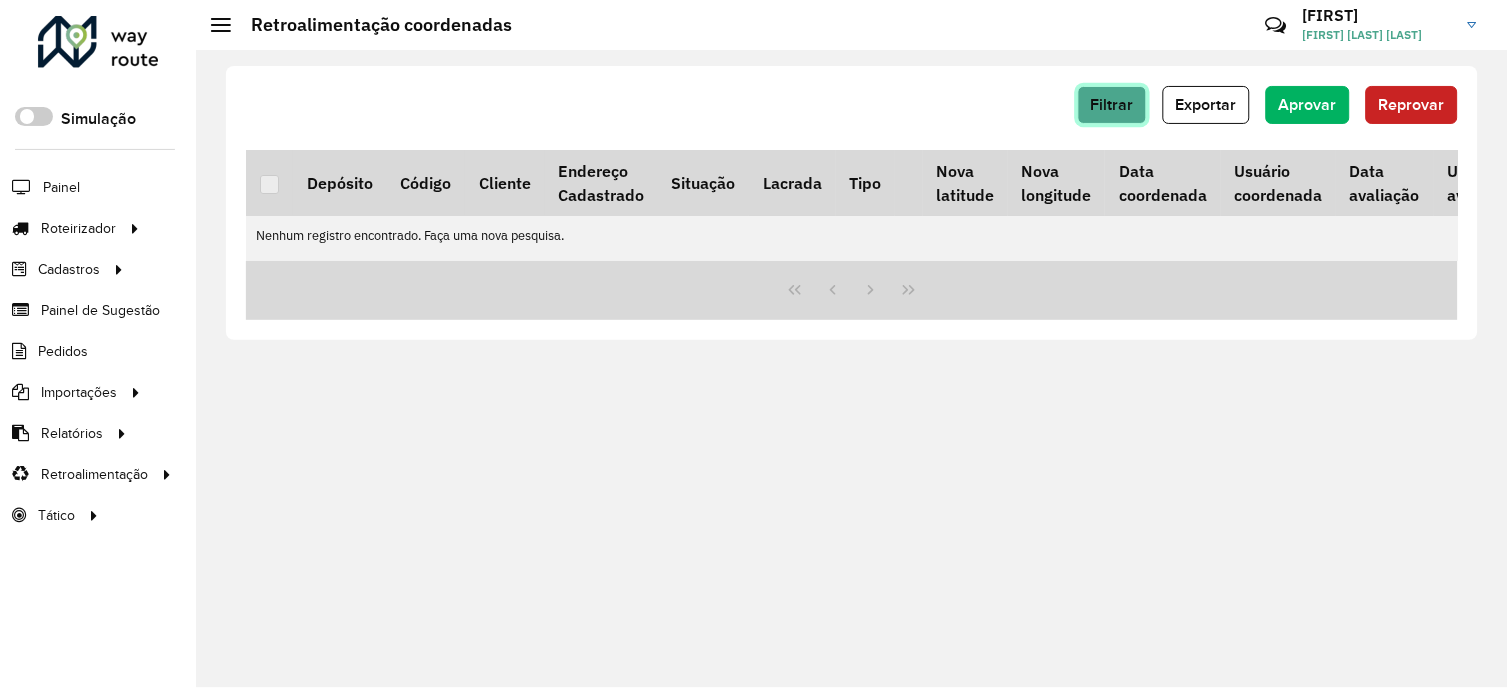click on "Filtrar" 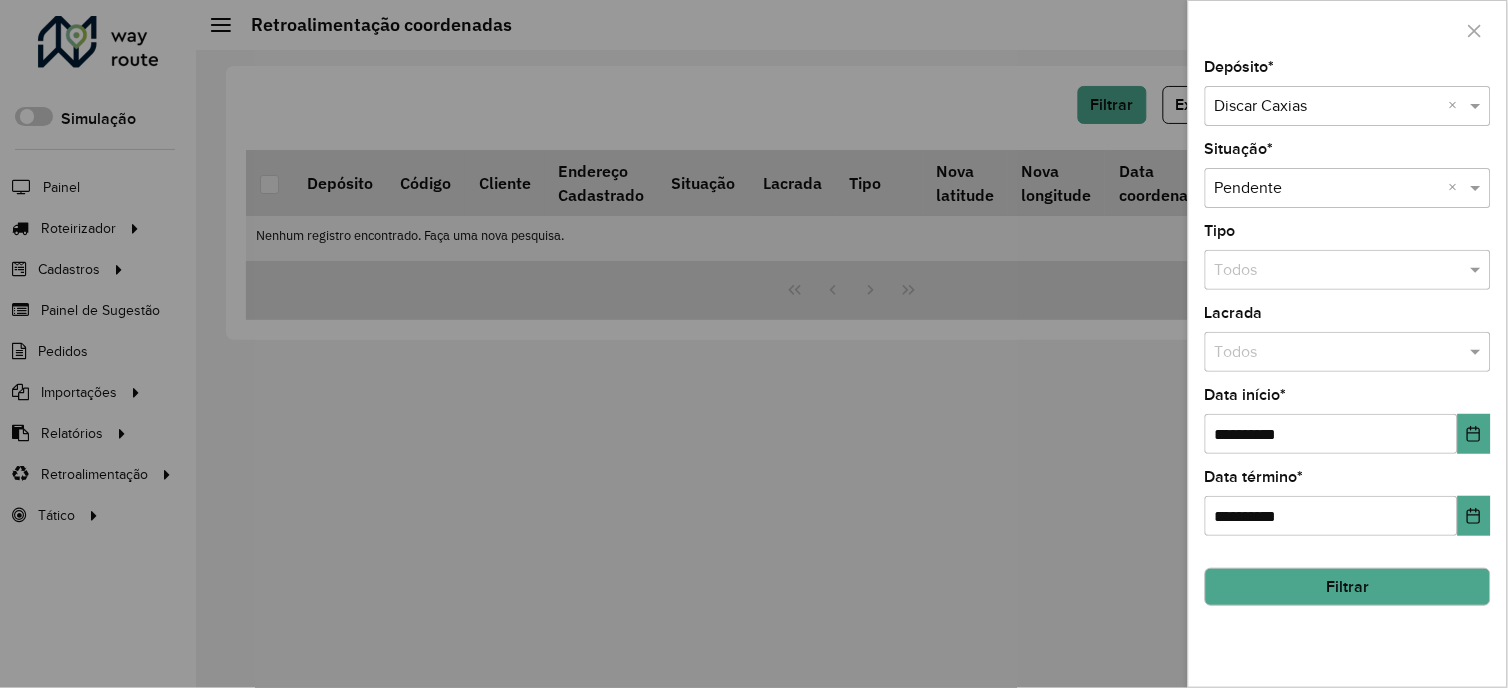 click at bounding box center [1328, 107] 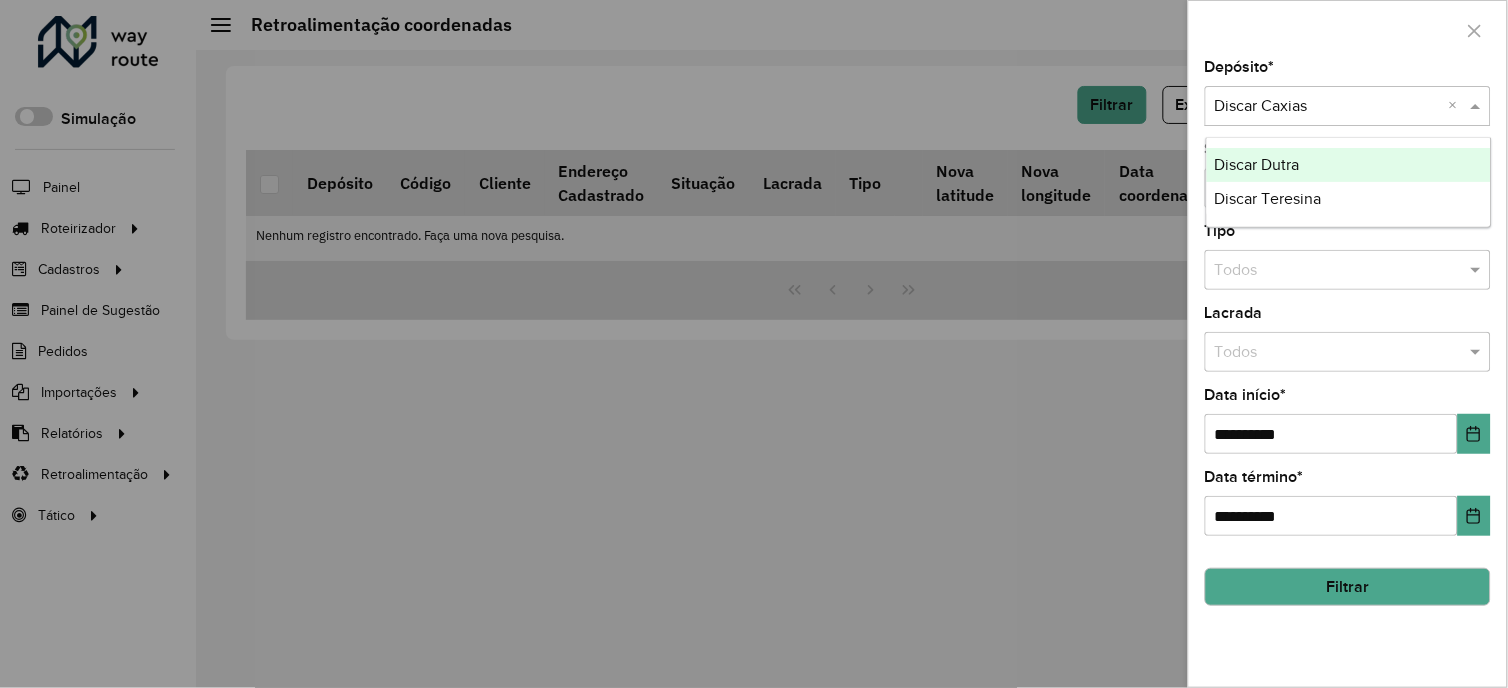 click on "Discar Dutra" at bounding box center [1257, 164] 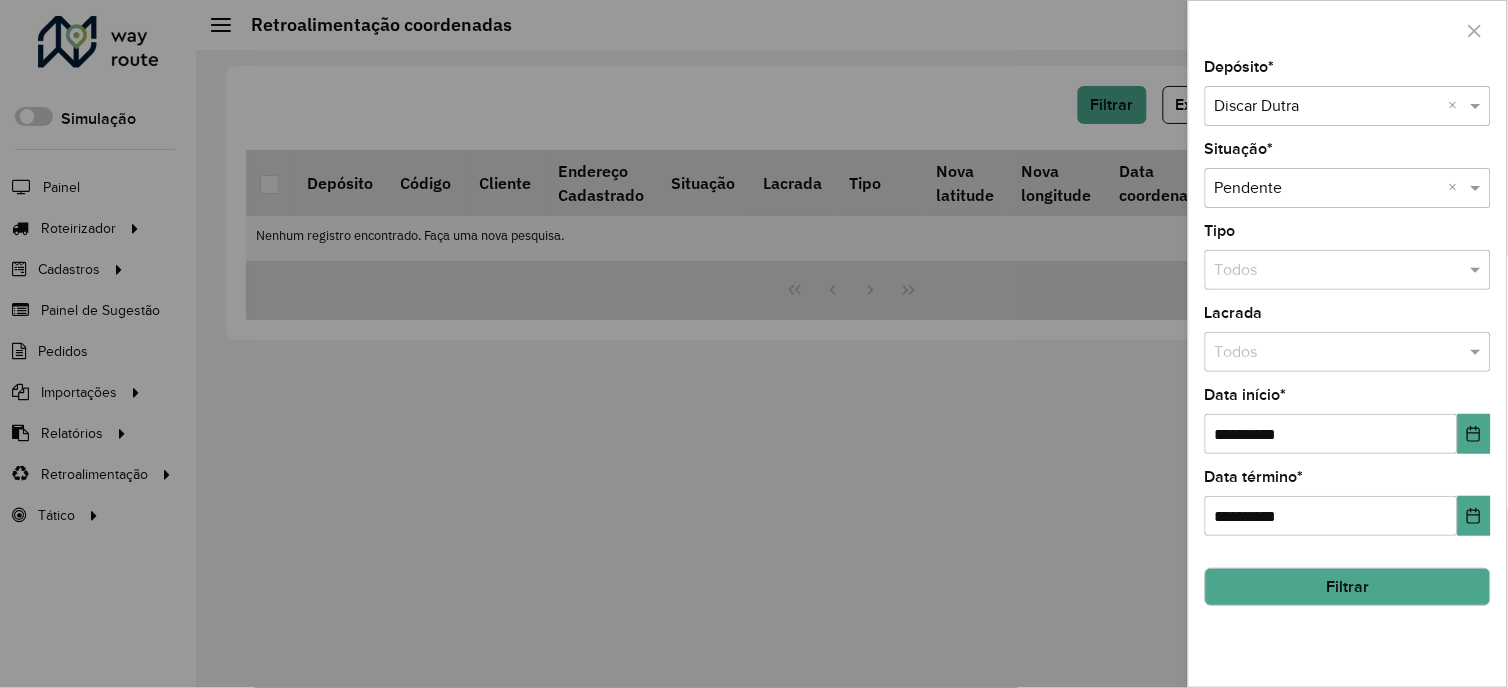 click on "Filtrar" 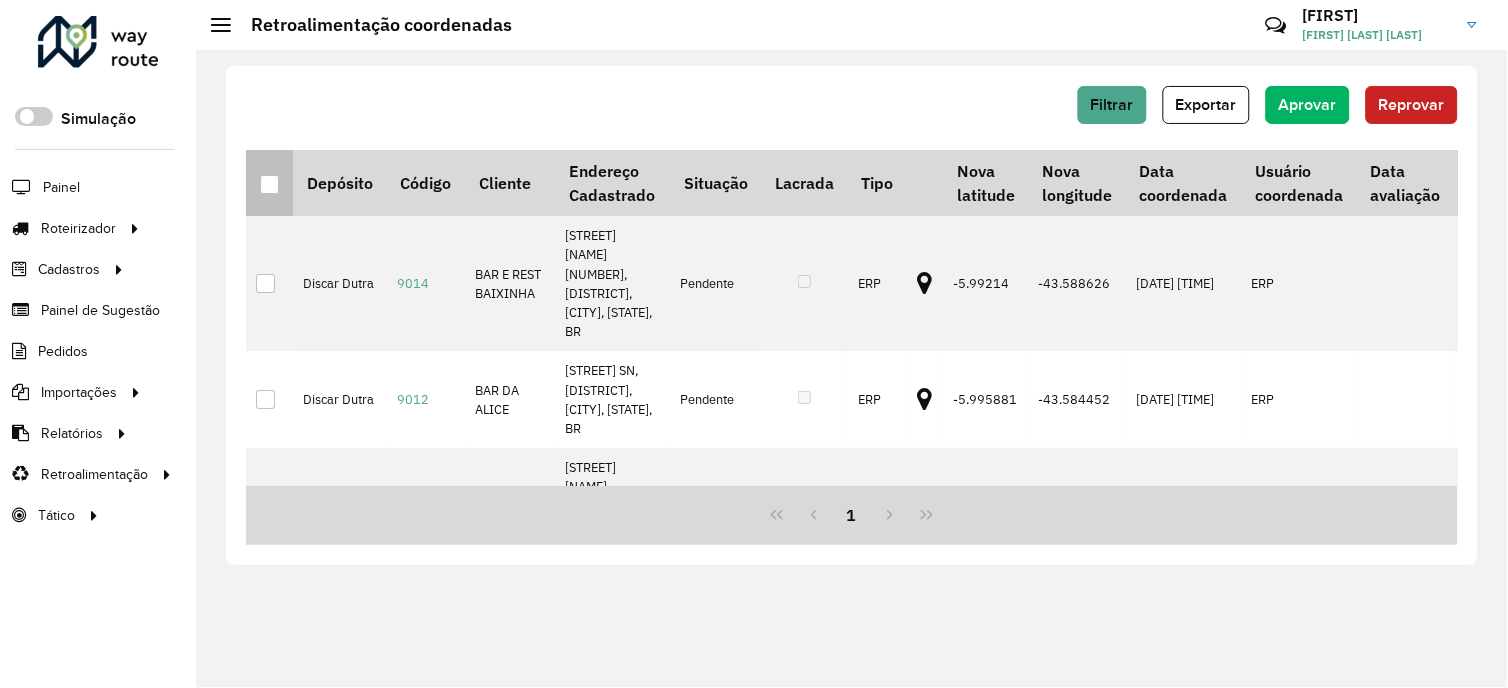 click at bounding box center [269, 183] 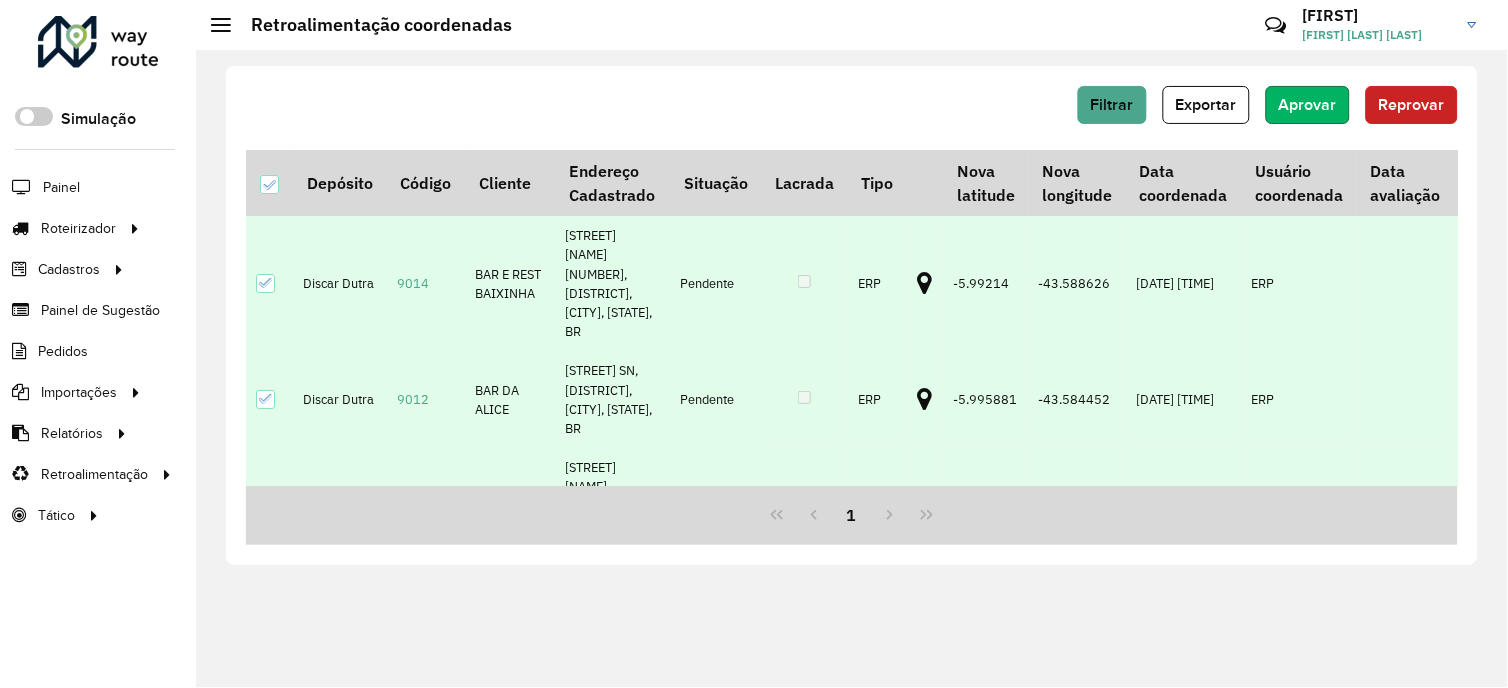 click on "Aprovar" 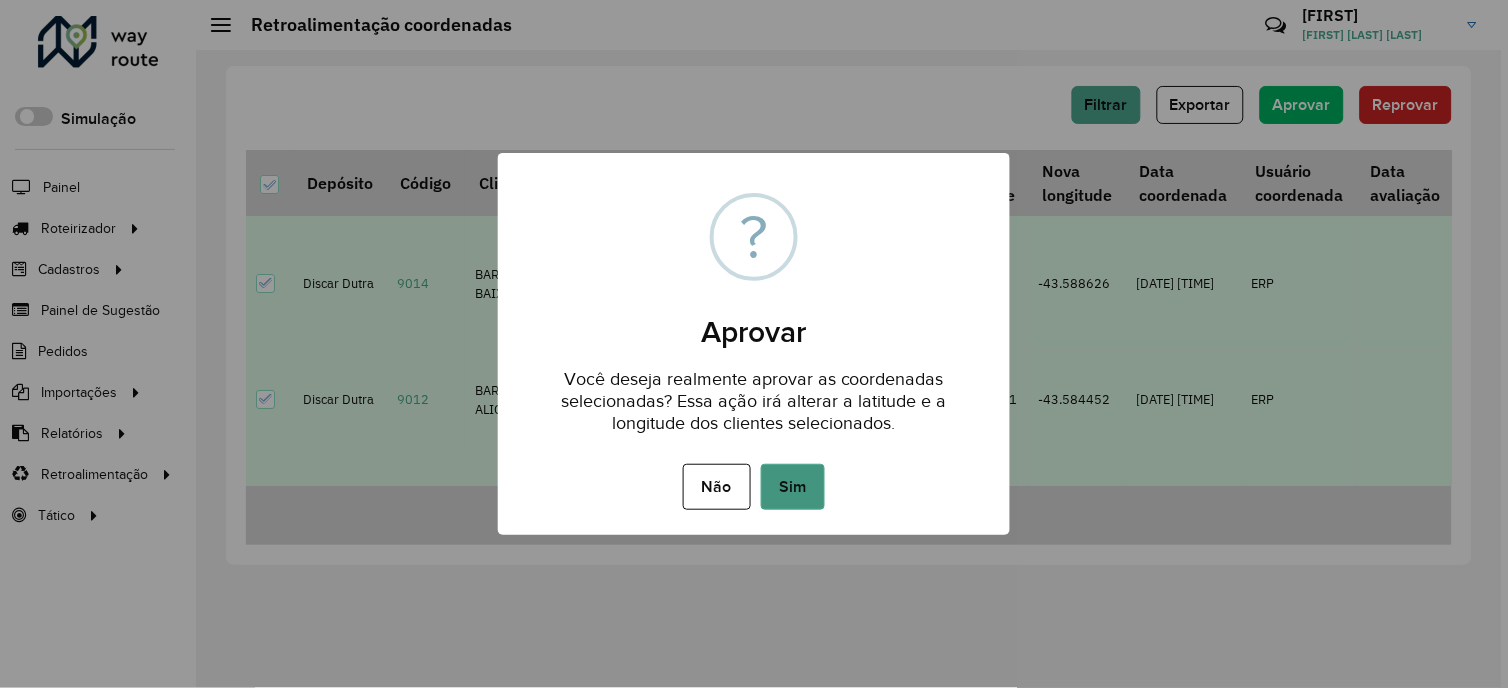 click on "Sim" at bounding box center (793, 487) 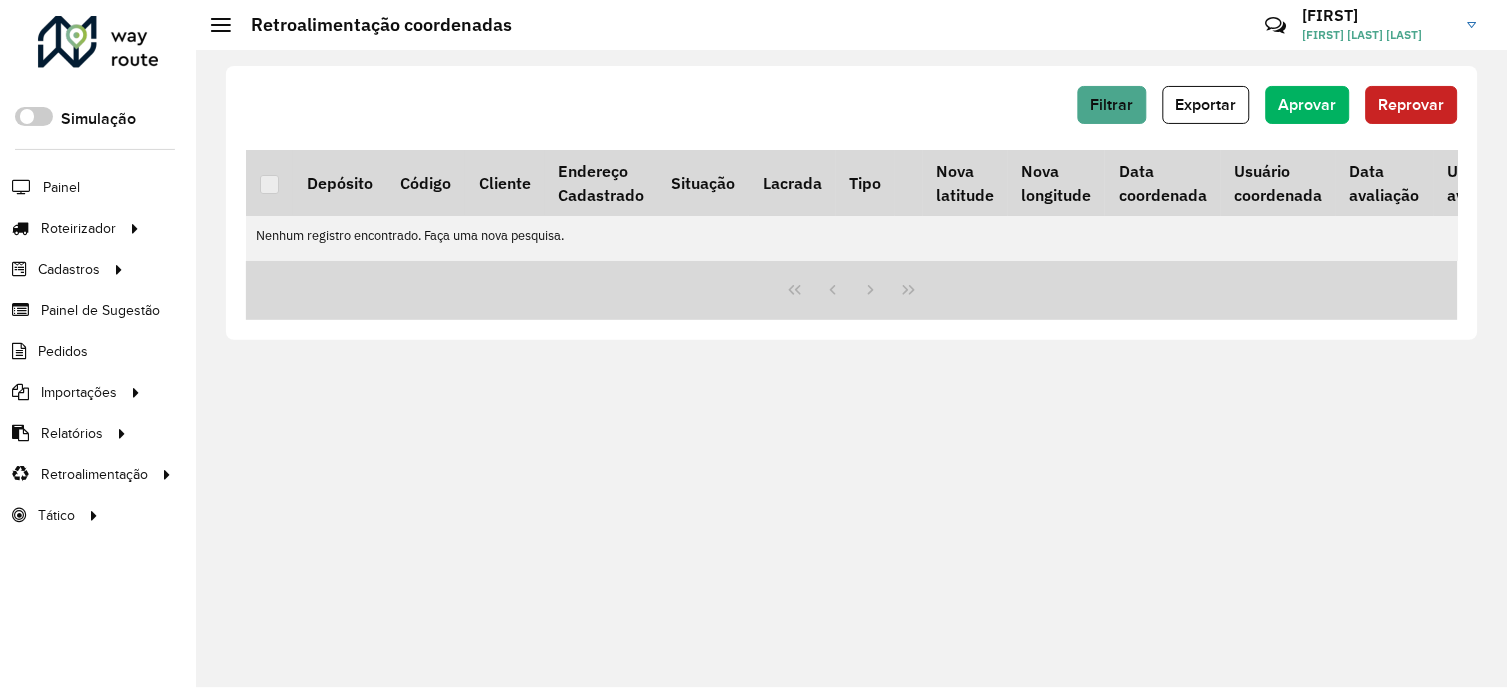 type 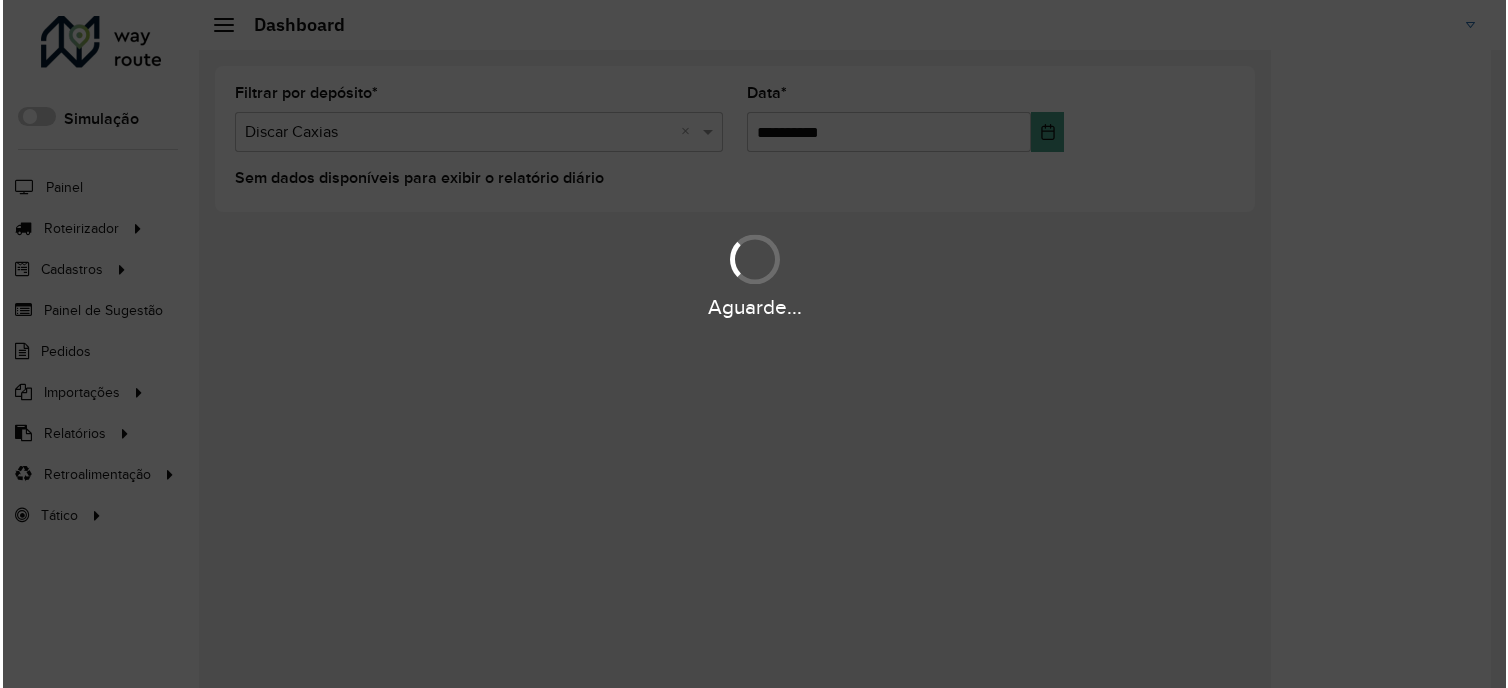 scroll, scrollTop: 0, scrollLeft: 0, axis: both 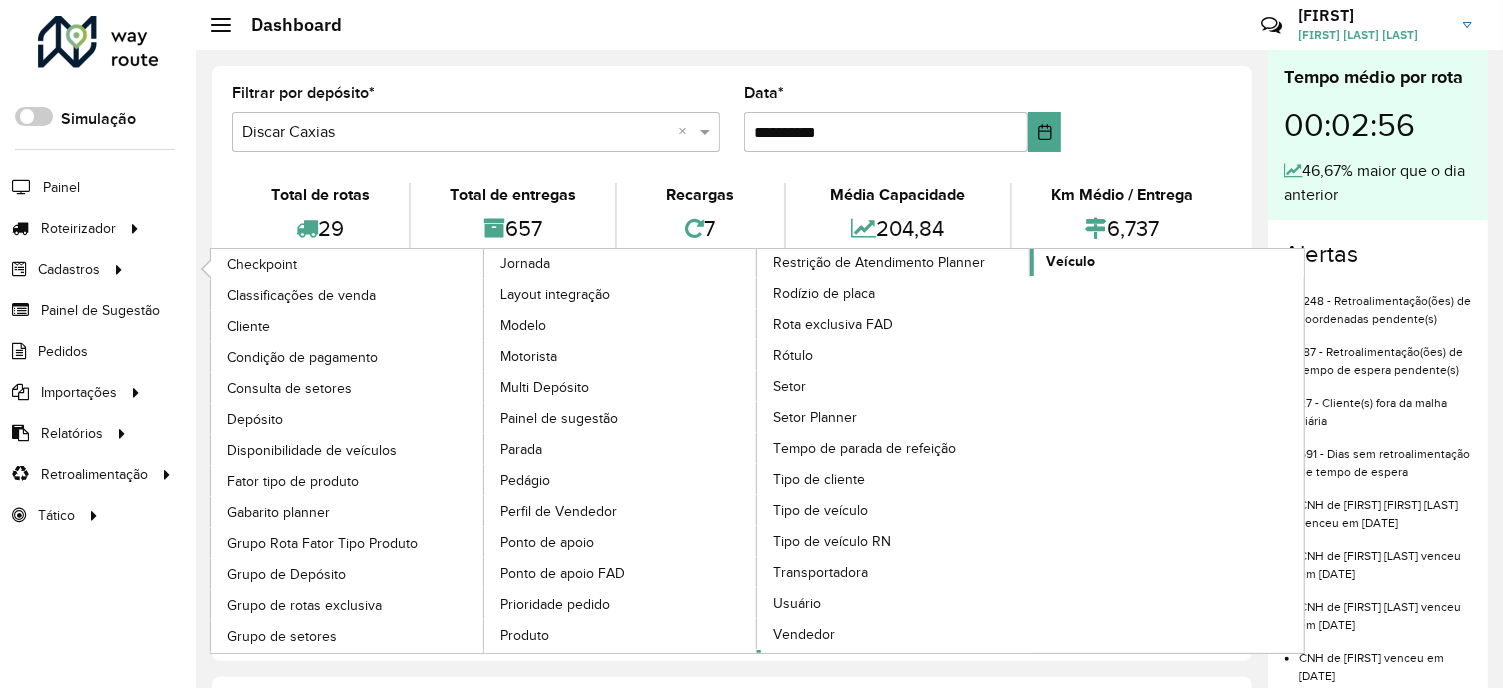 click on "Veículo" 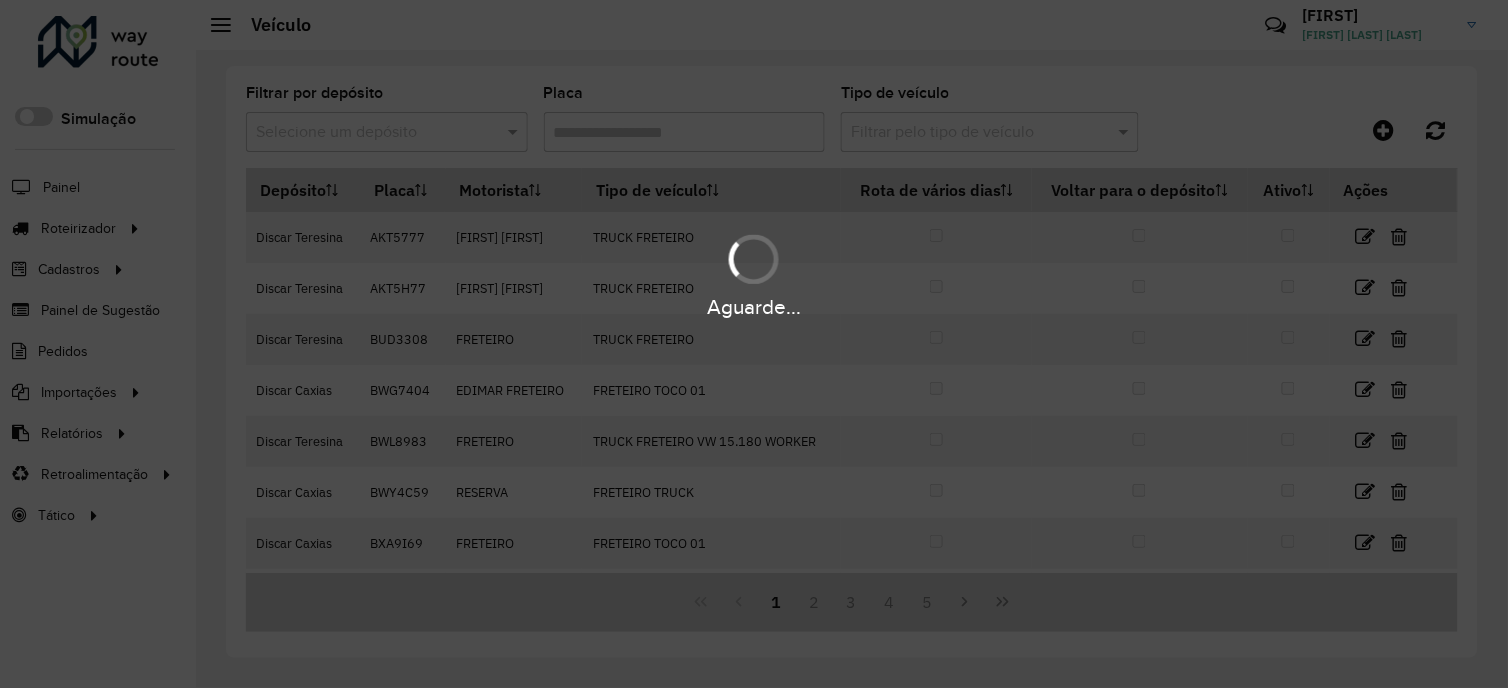 click at bounding box center (367, 133) 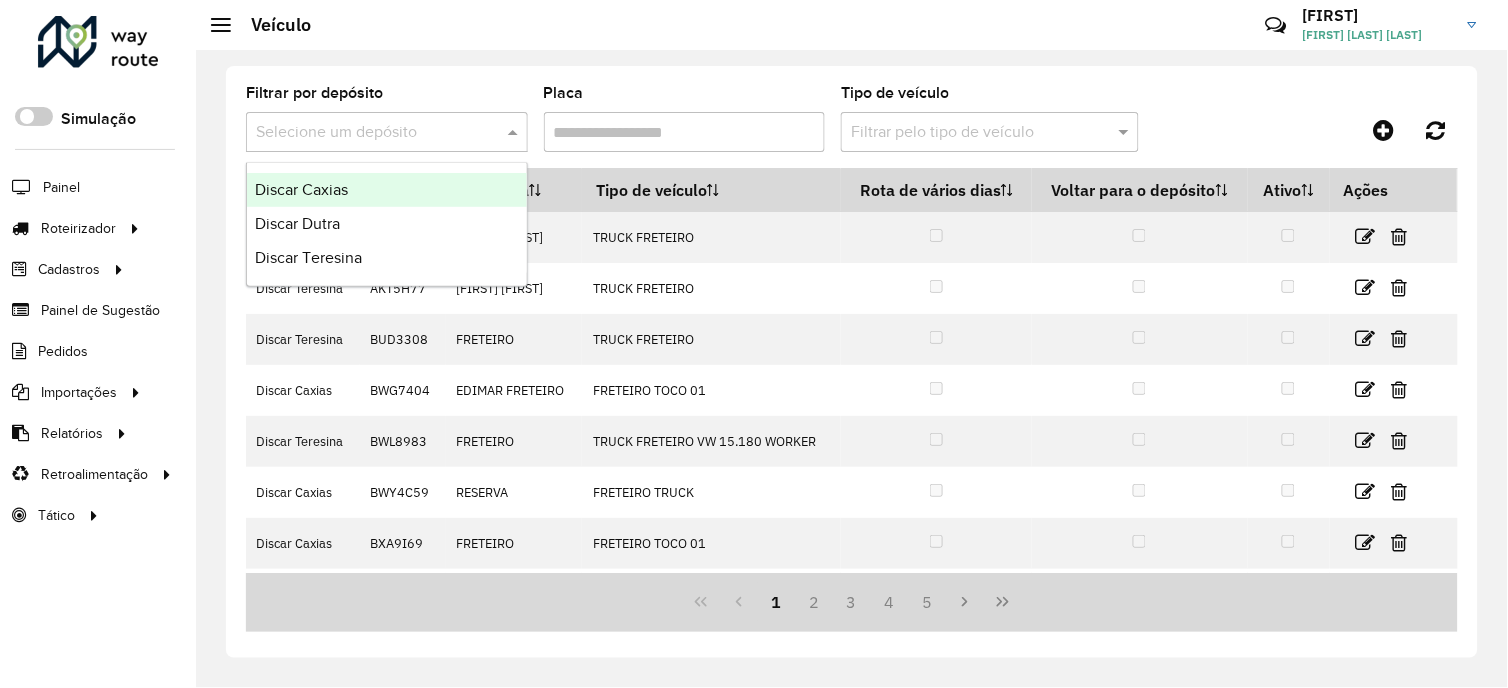 click on "Discar Caxias" at bounding box center [387, 190] 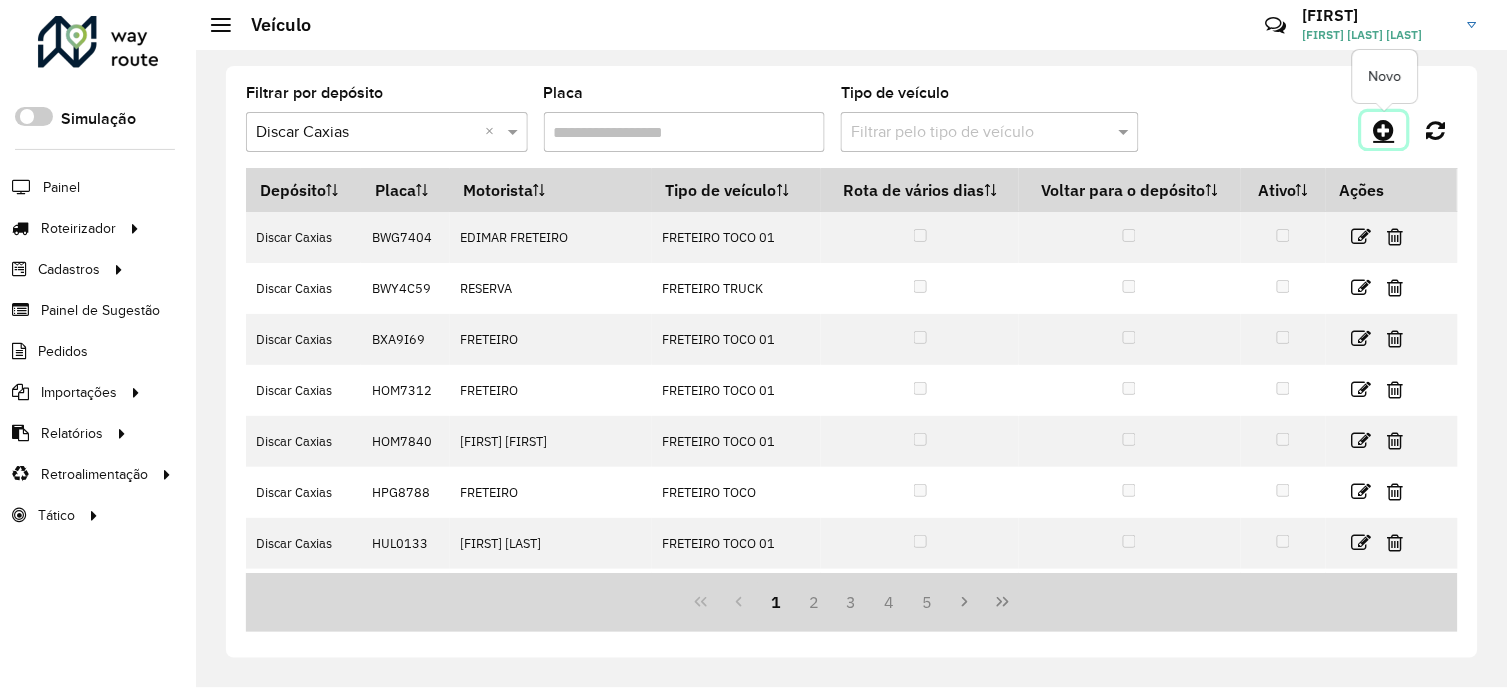 click 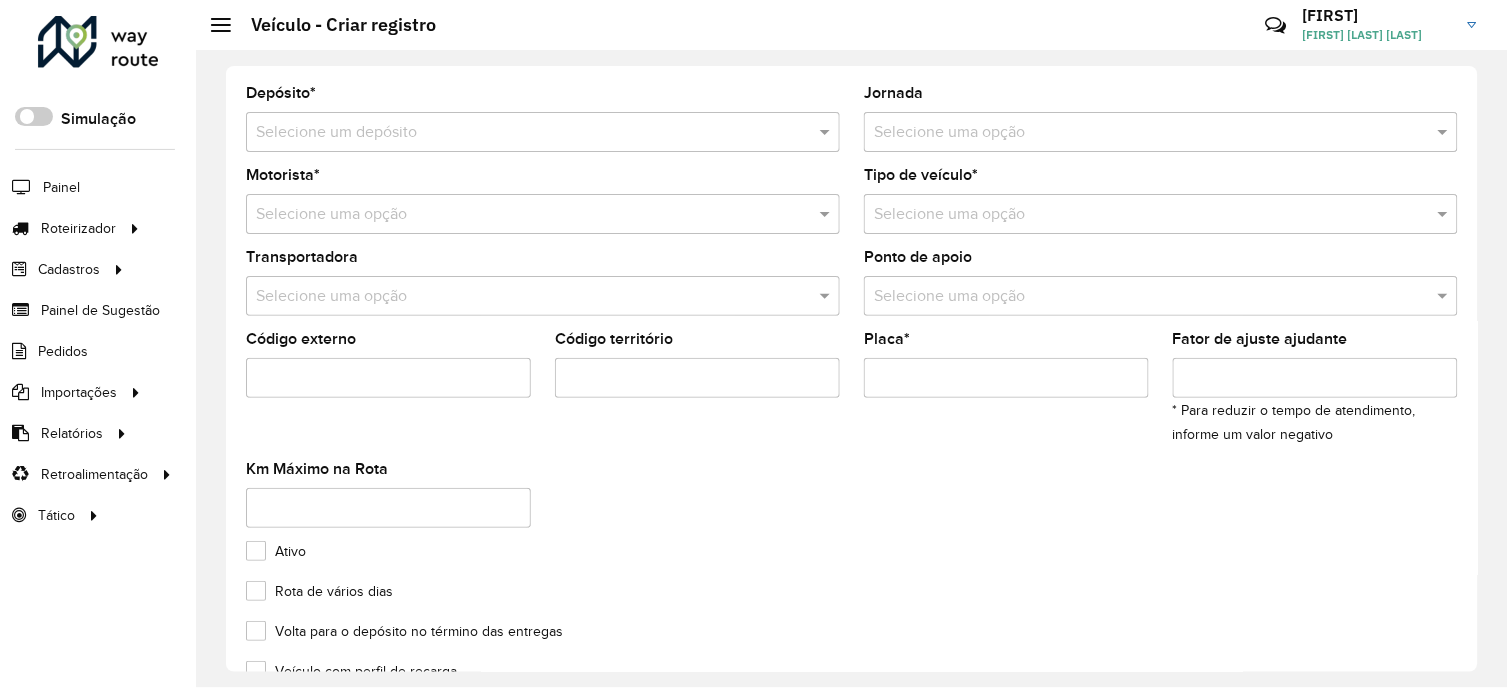 click at bounding box center (523, 133) 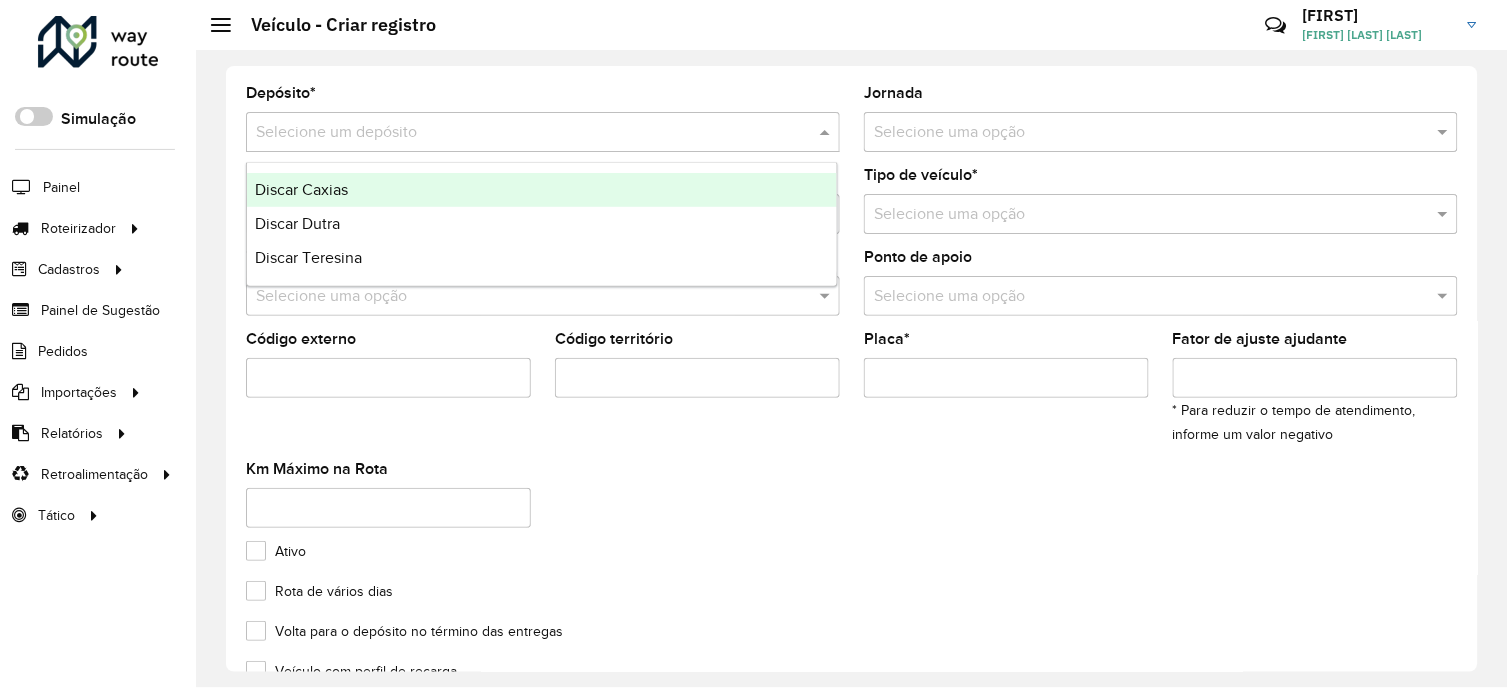 click on "Discar Caxias" at bounding box center (542, 190) 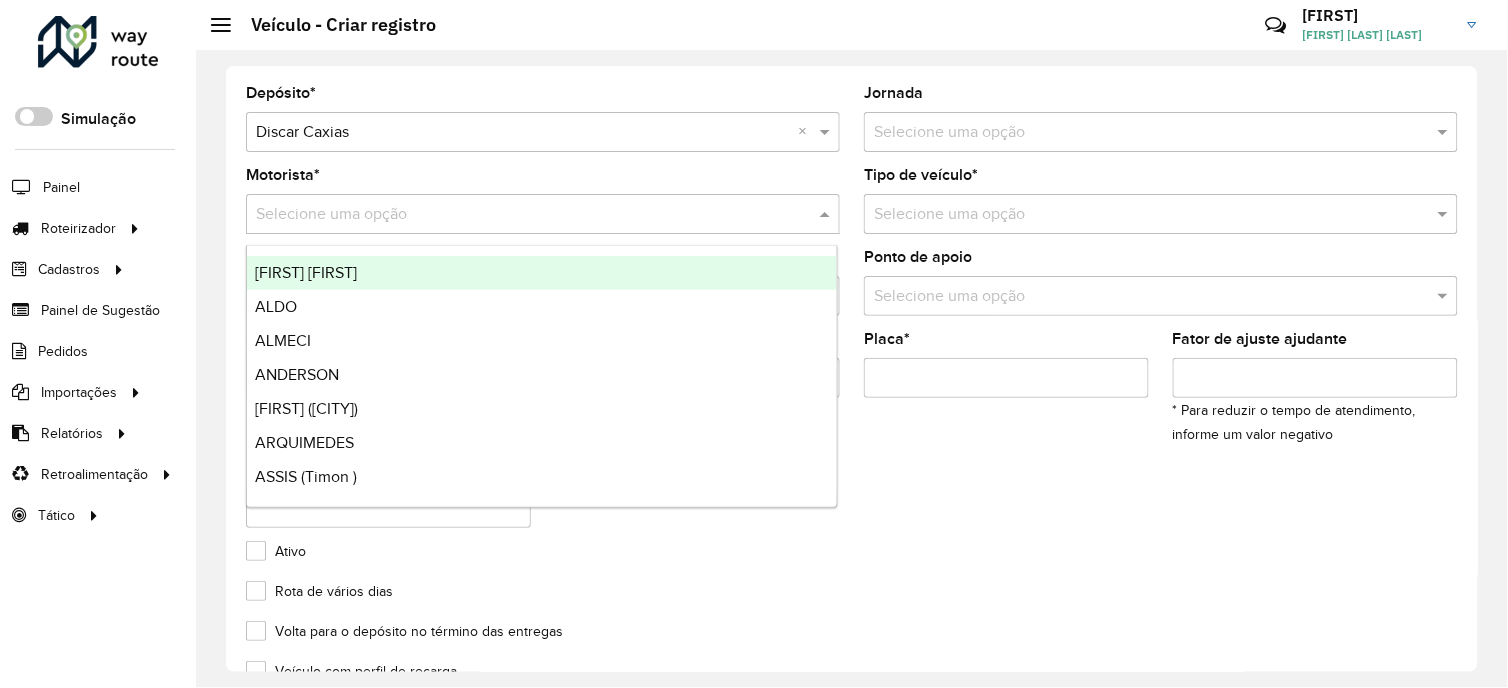 click at bounding box center [523, 215] 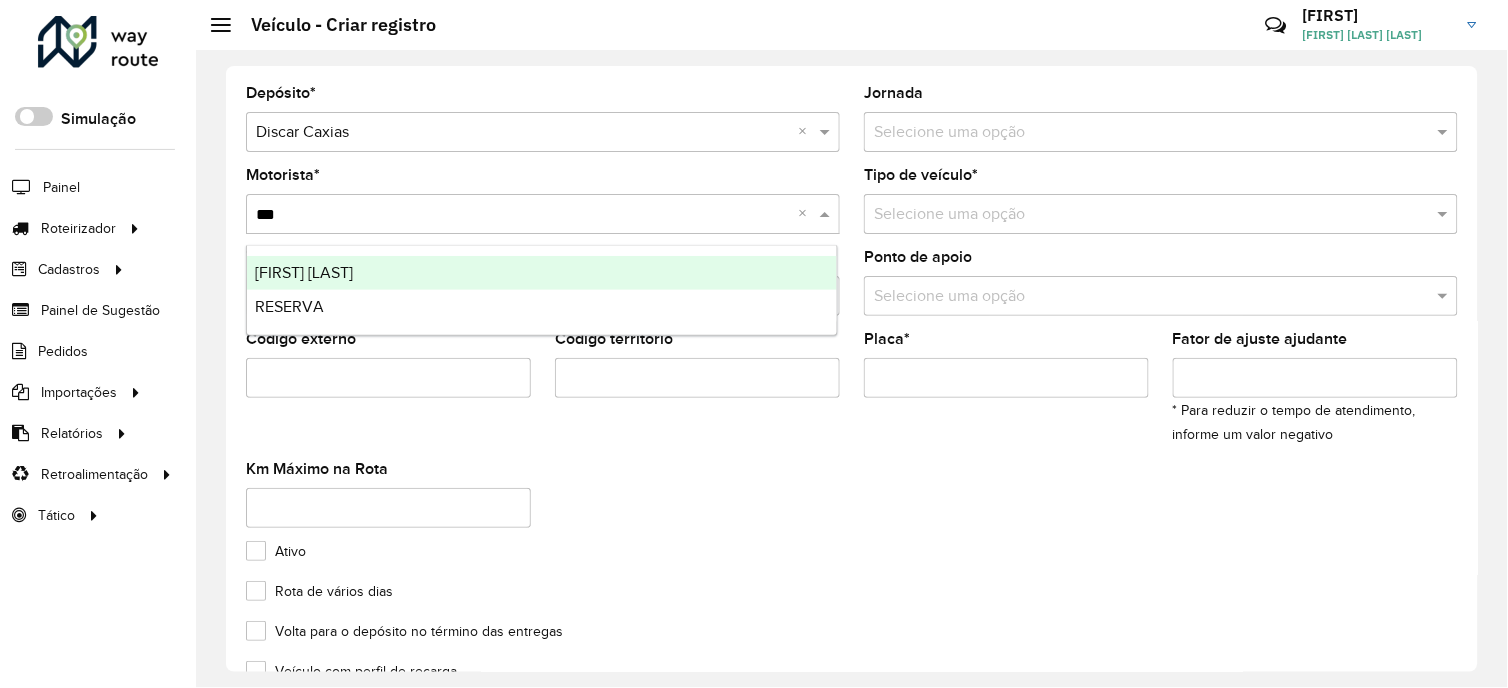 type on "****" 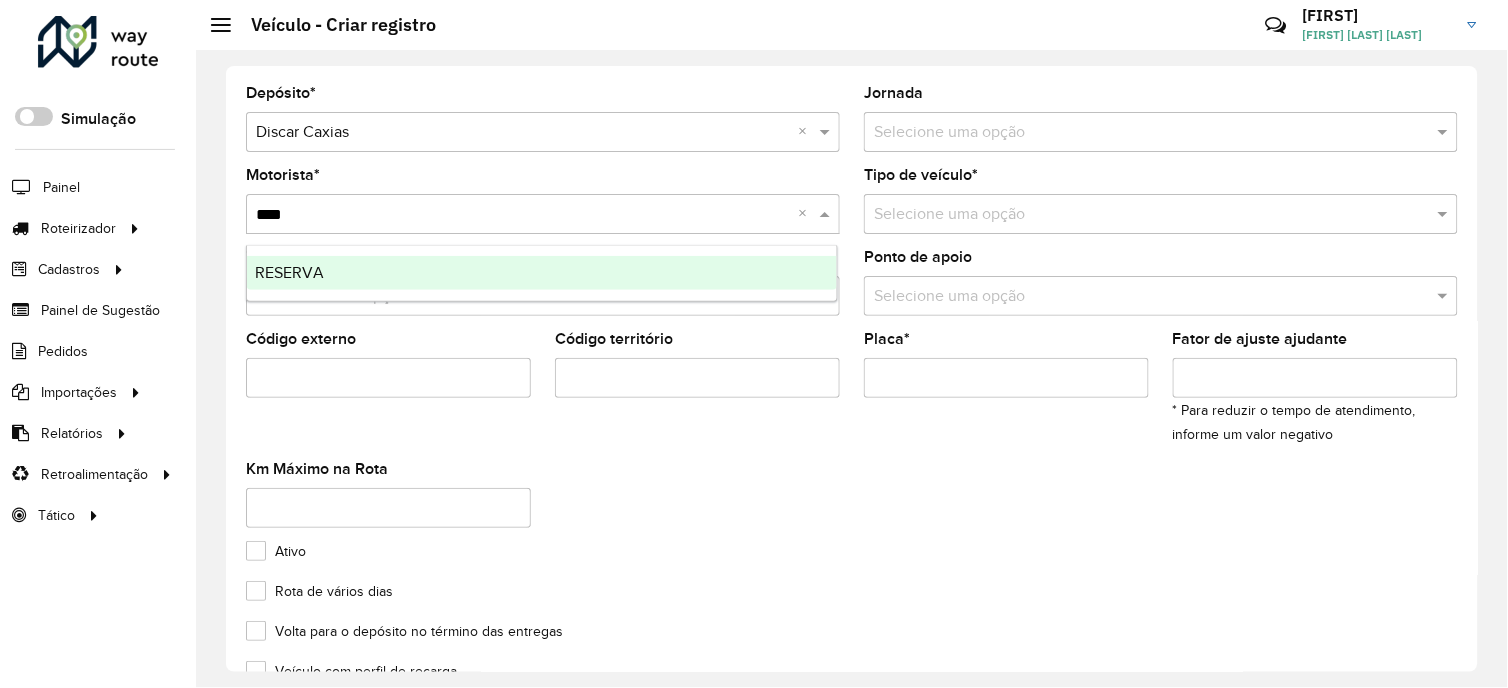 click on "RESERVA" at bounding box center [542, 273] 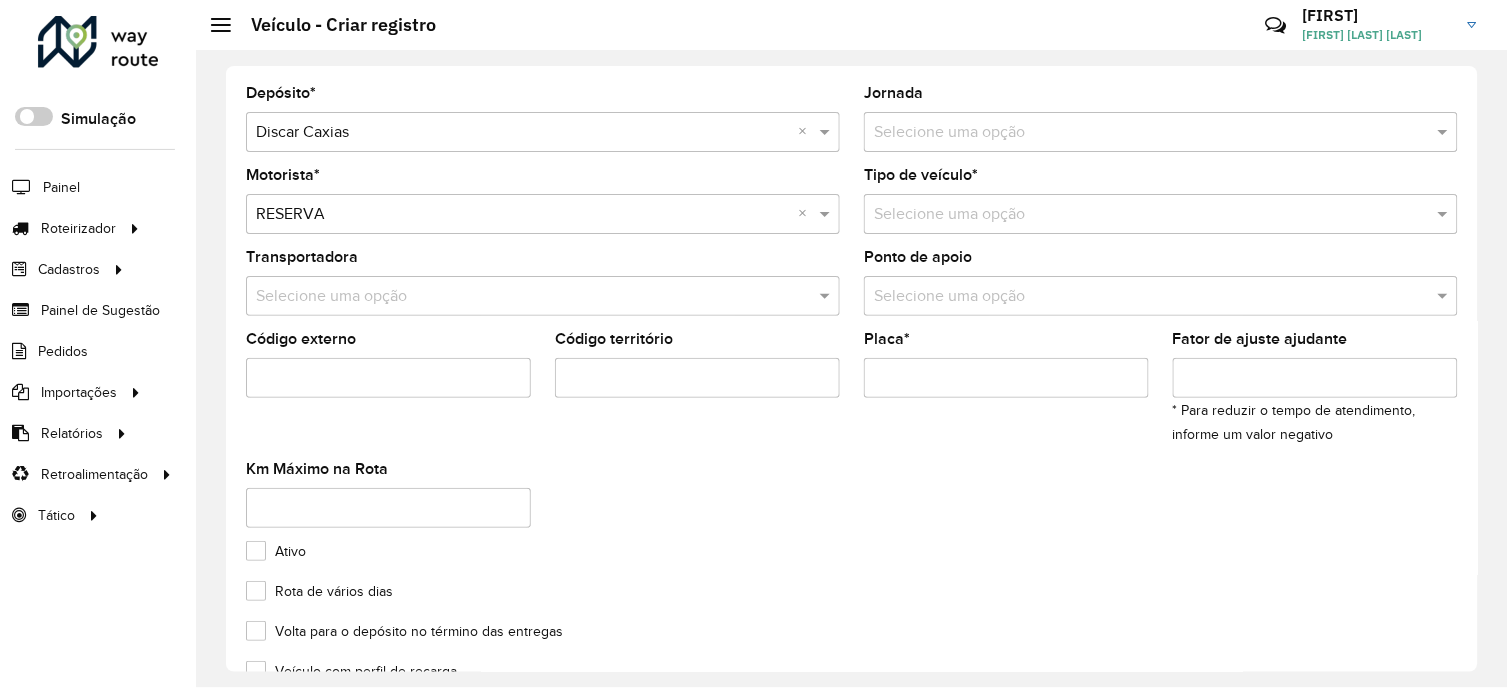 click on "Placa  *" at bounding box center (1006, 378) 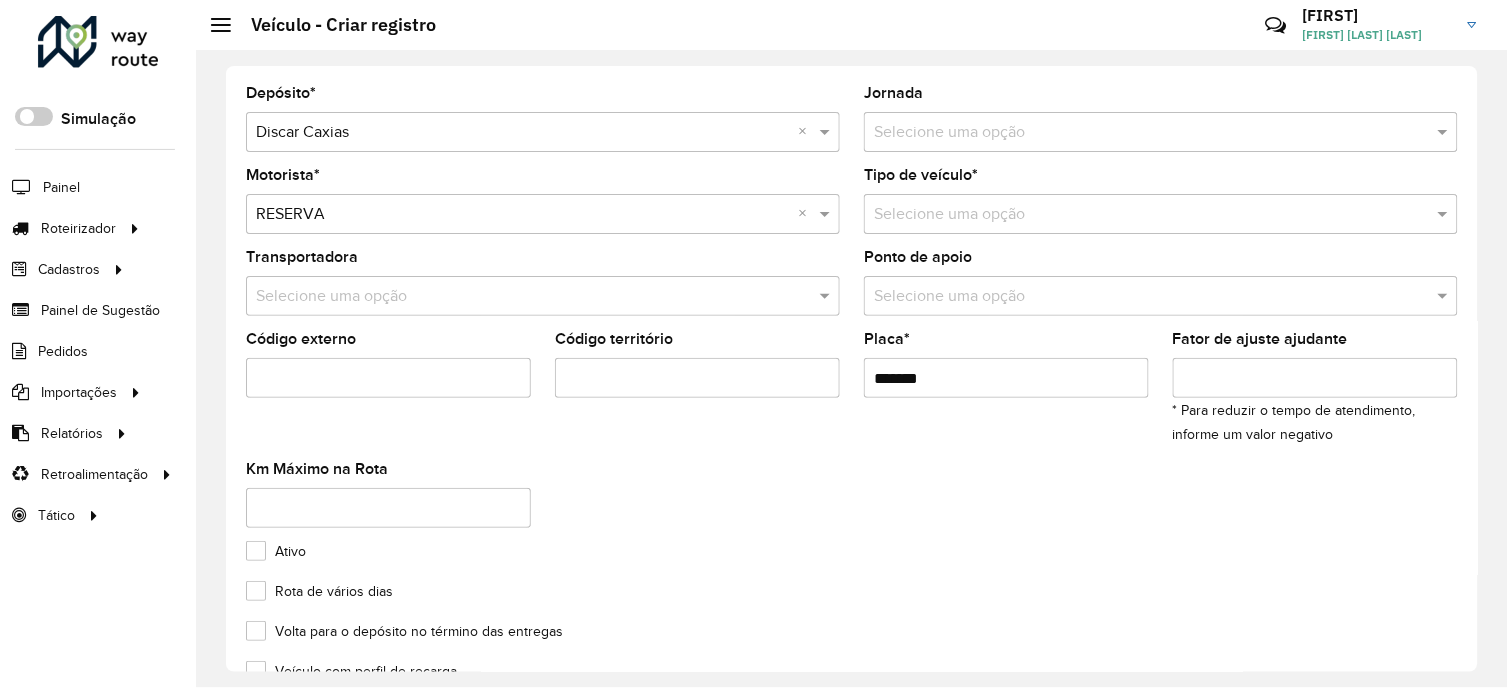 type on "*******" 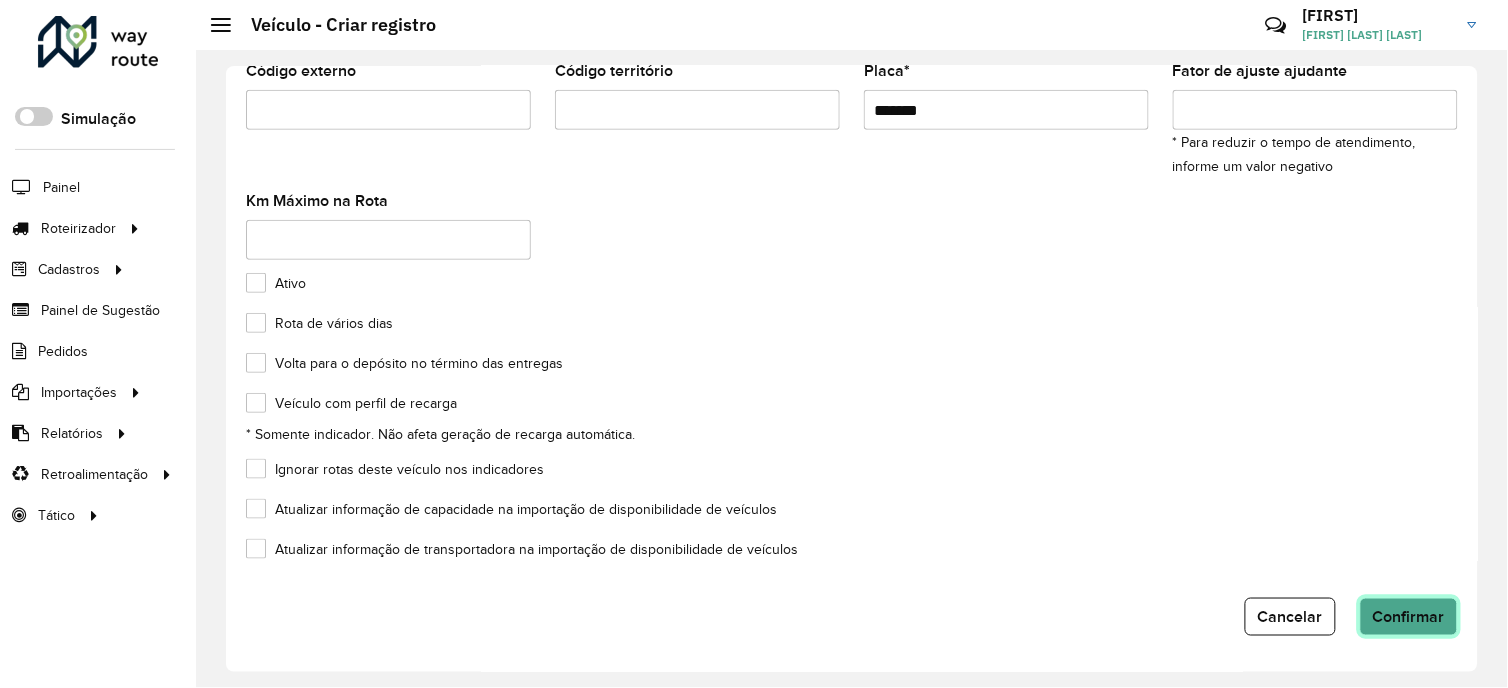 click on "Confirmar" 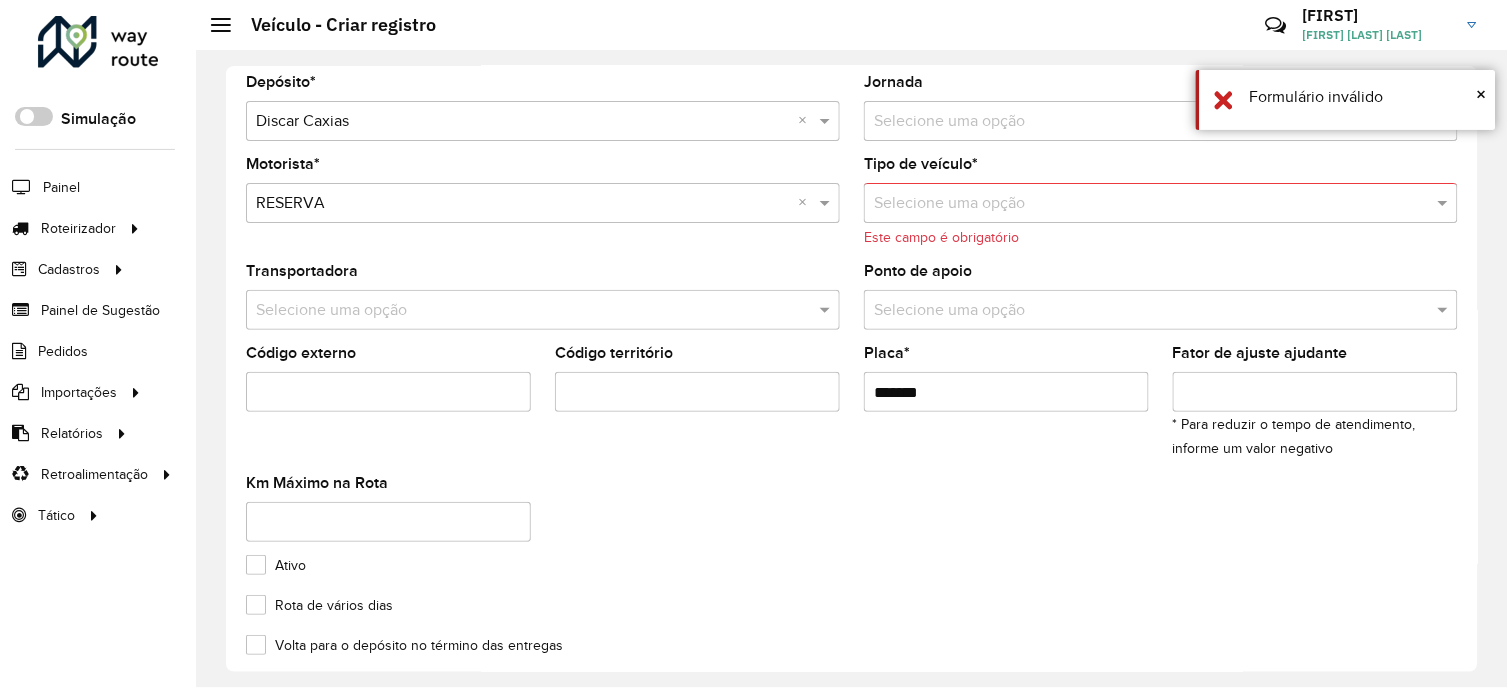 scroll, scrollTop: 0, scrollLeft: 0, axis: both 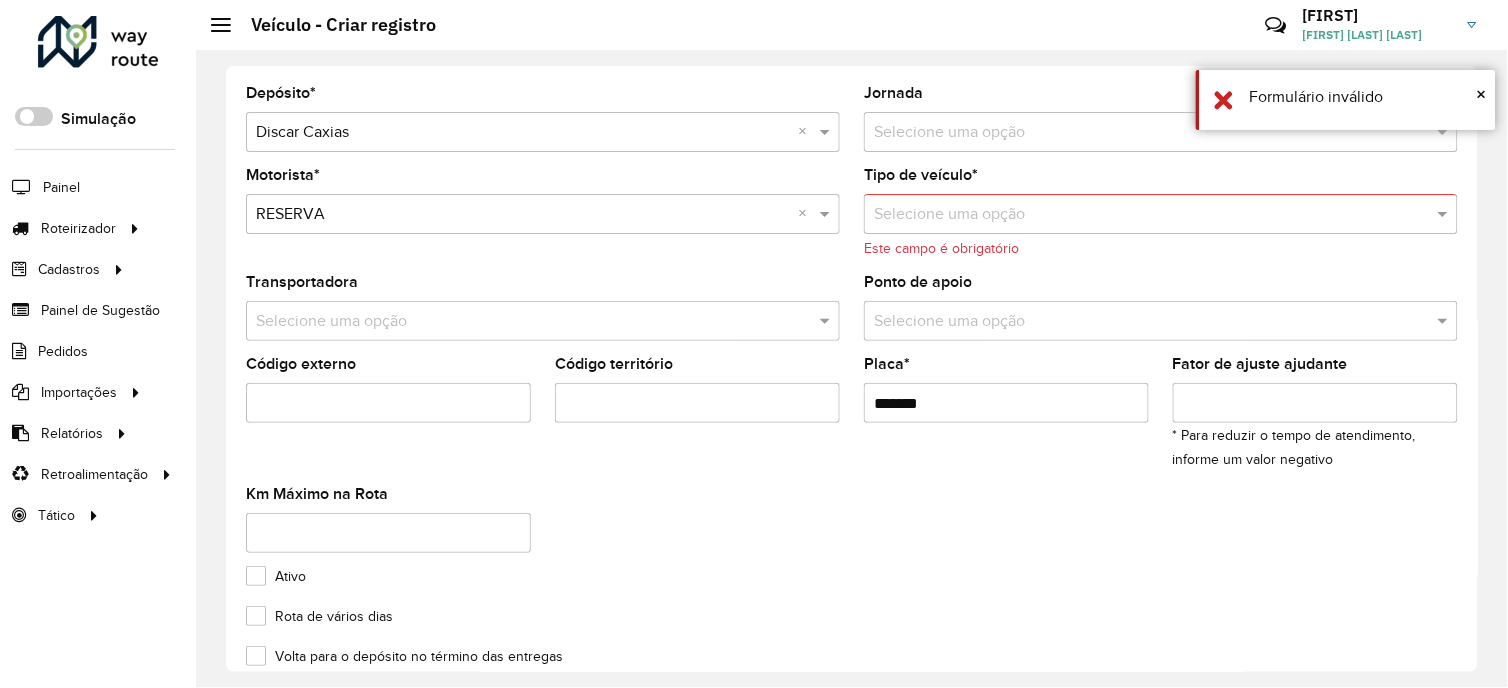 click at bounding box center [1141, 215] 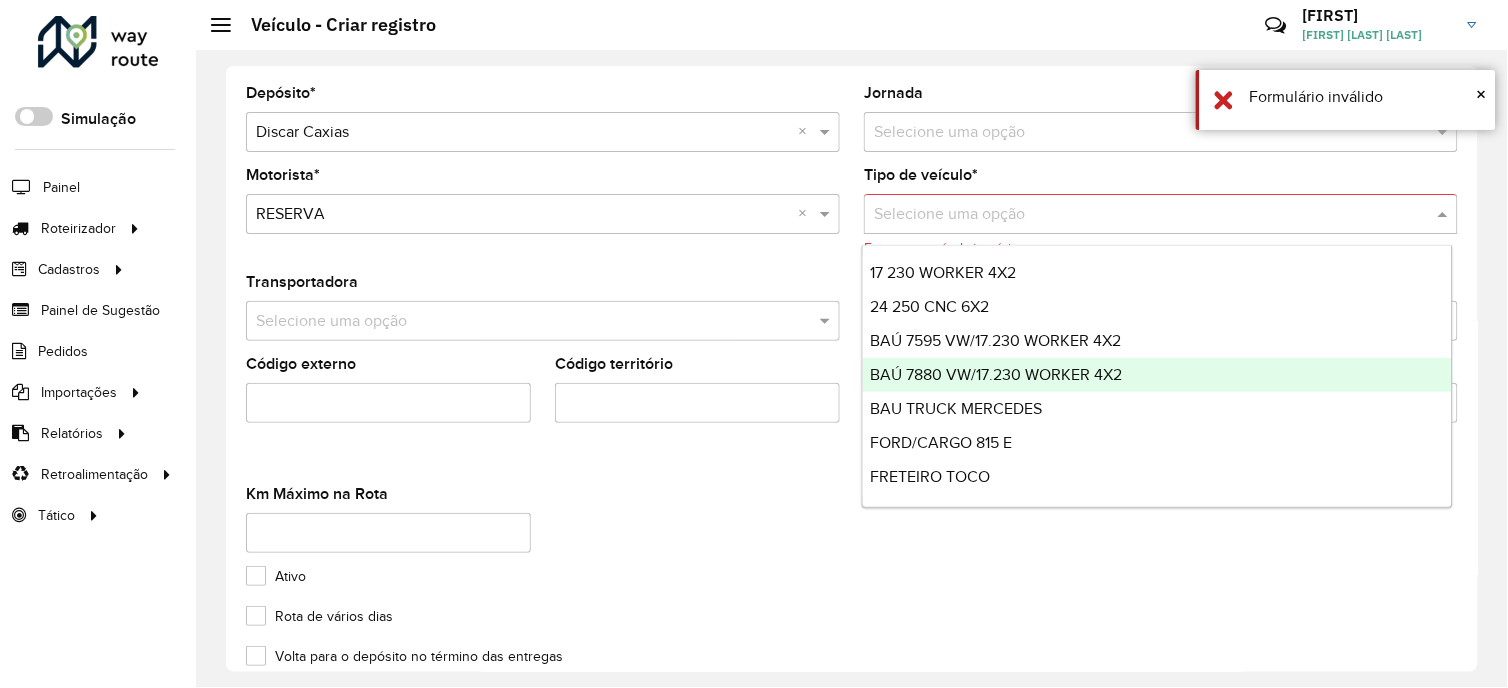 click on "BAÚ 7880 VW/17.230 WORKER 4X2" at bounding box center (997, 374) 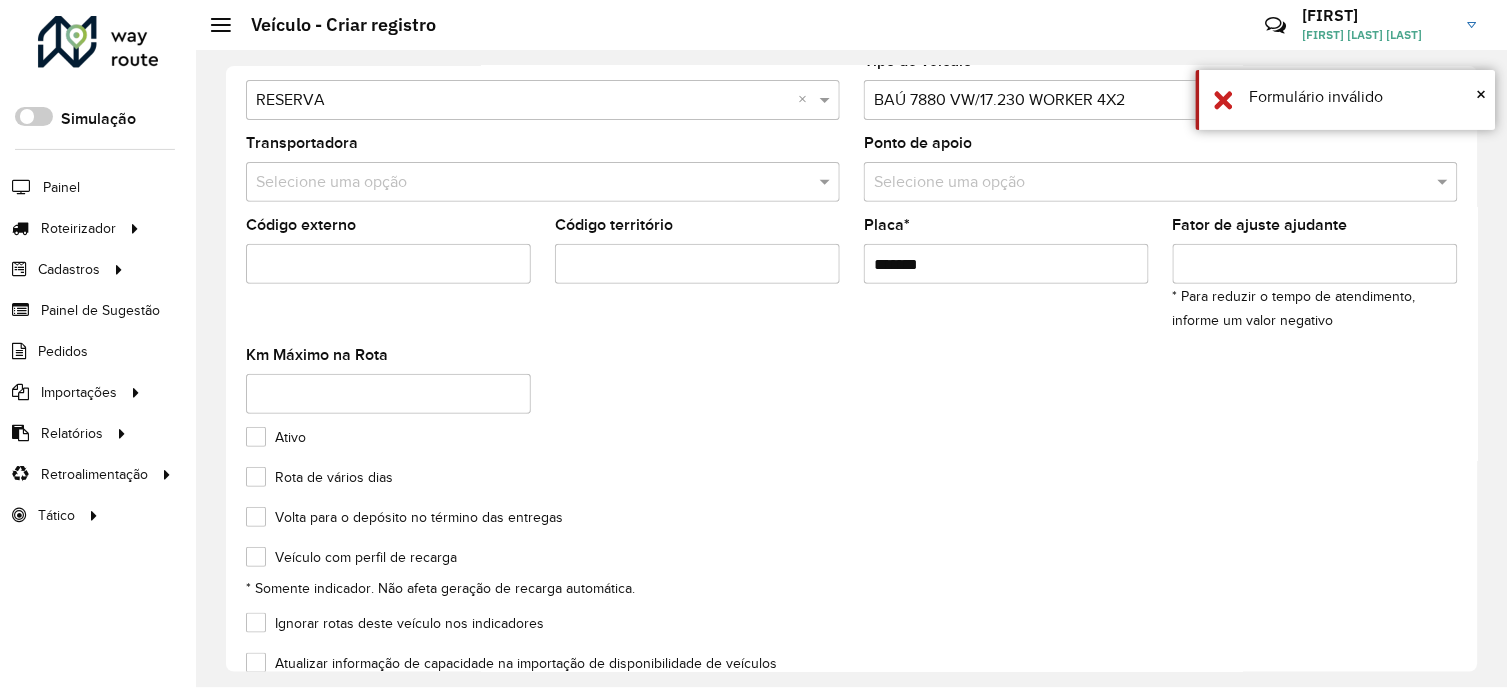 scroll, scrollTop: 268, scrollLeft: 0, axis: vertical 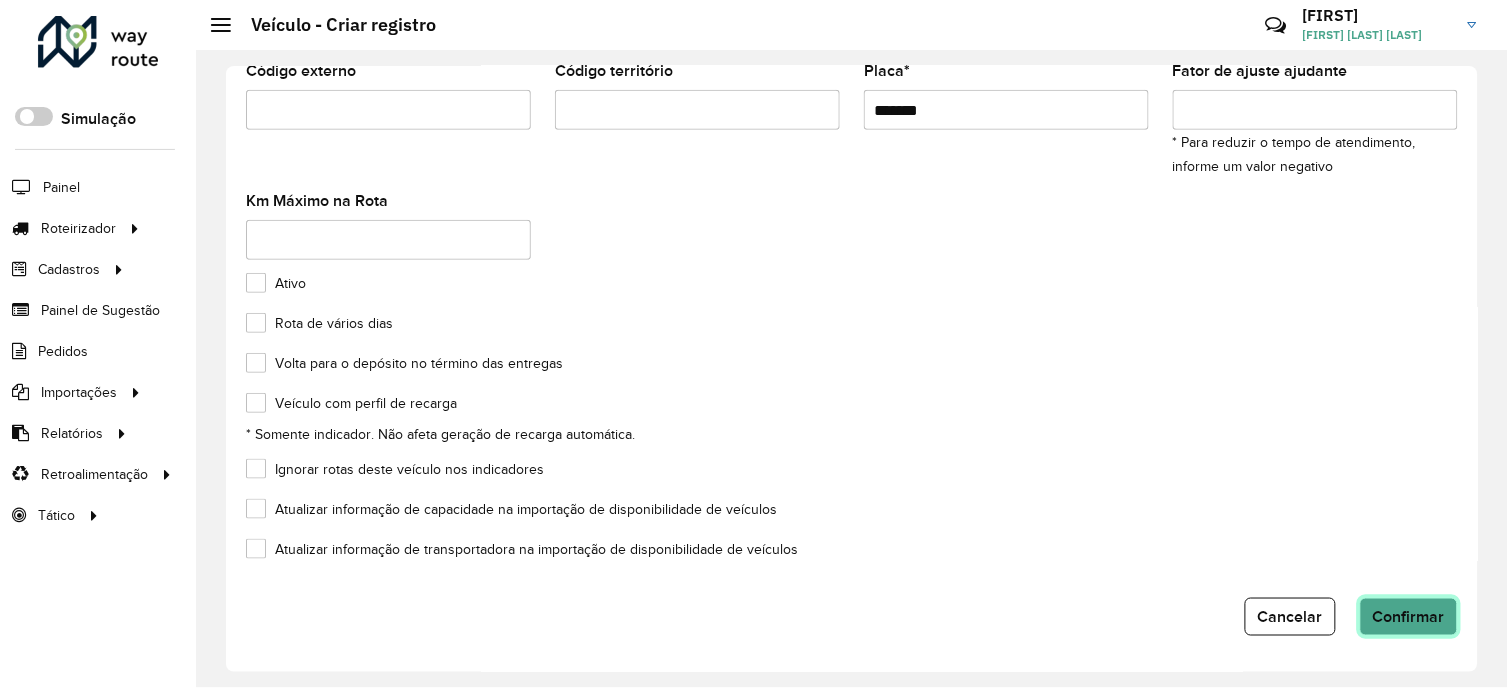 click on "Confirmar" 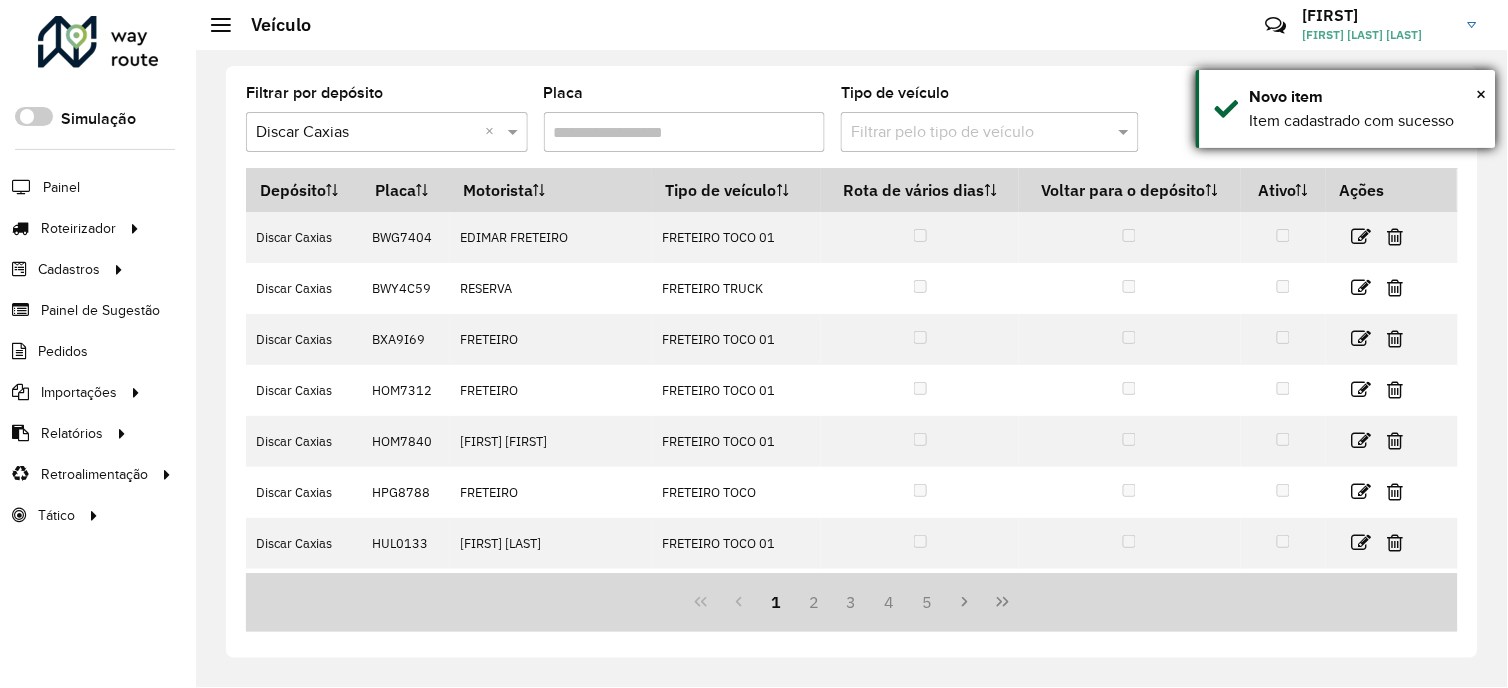 click on "Novo item" at bounding box center [1365, 97] 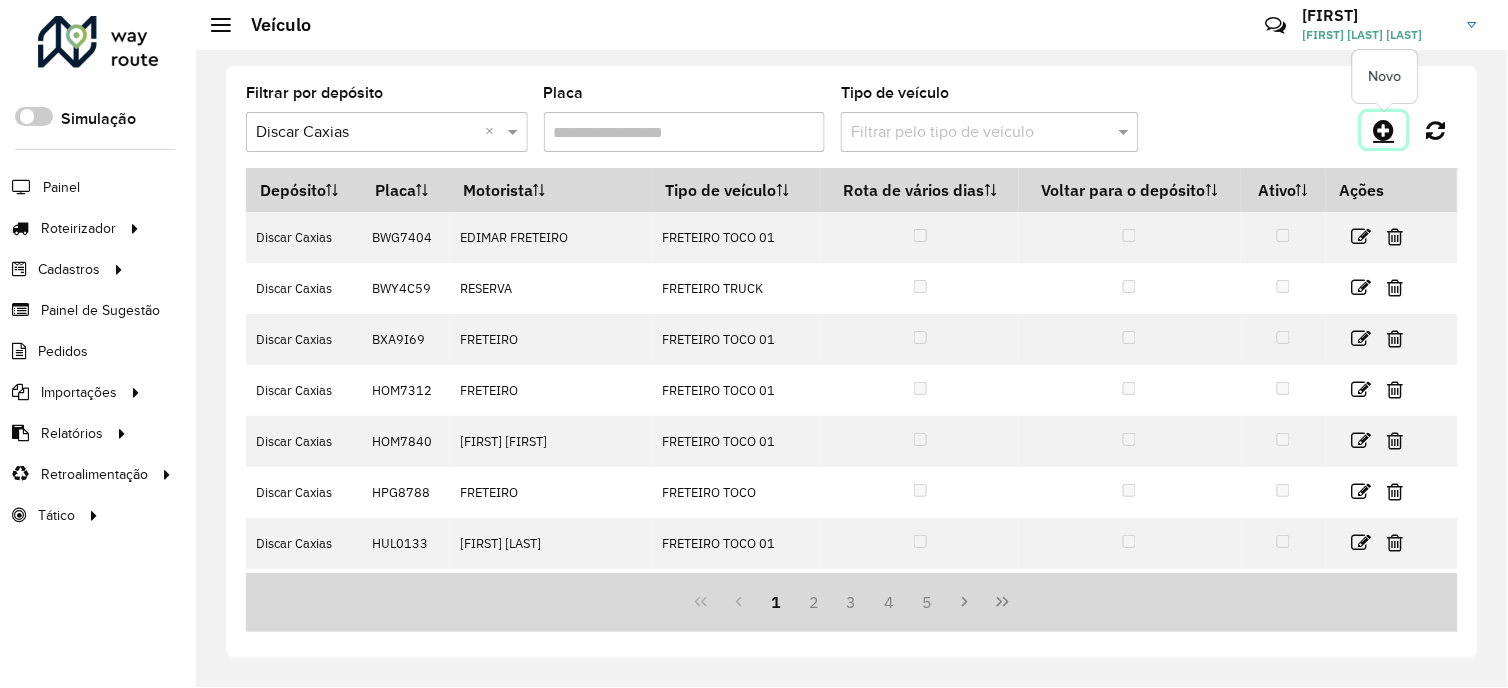 click 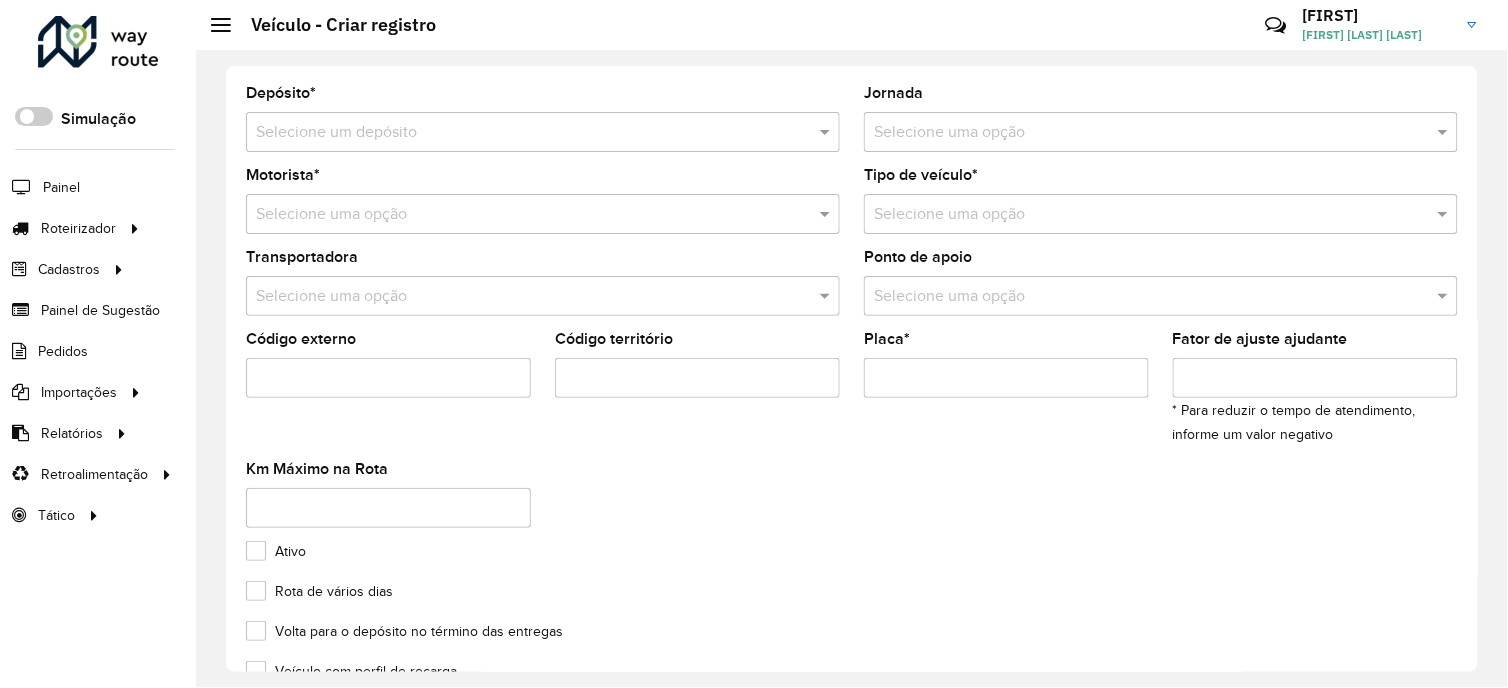 click on "Selecione um depósito" at bounding box center (543, 132) 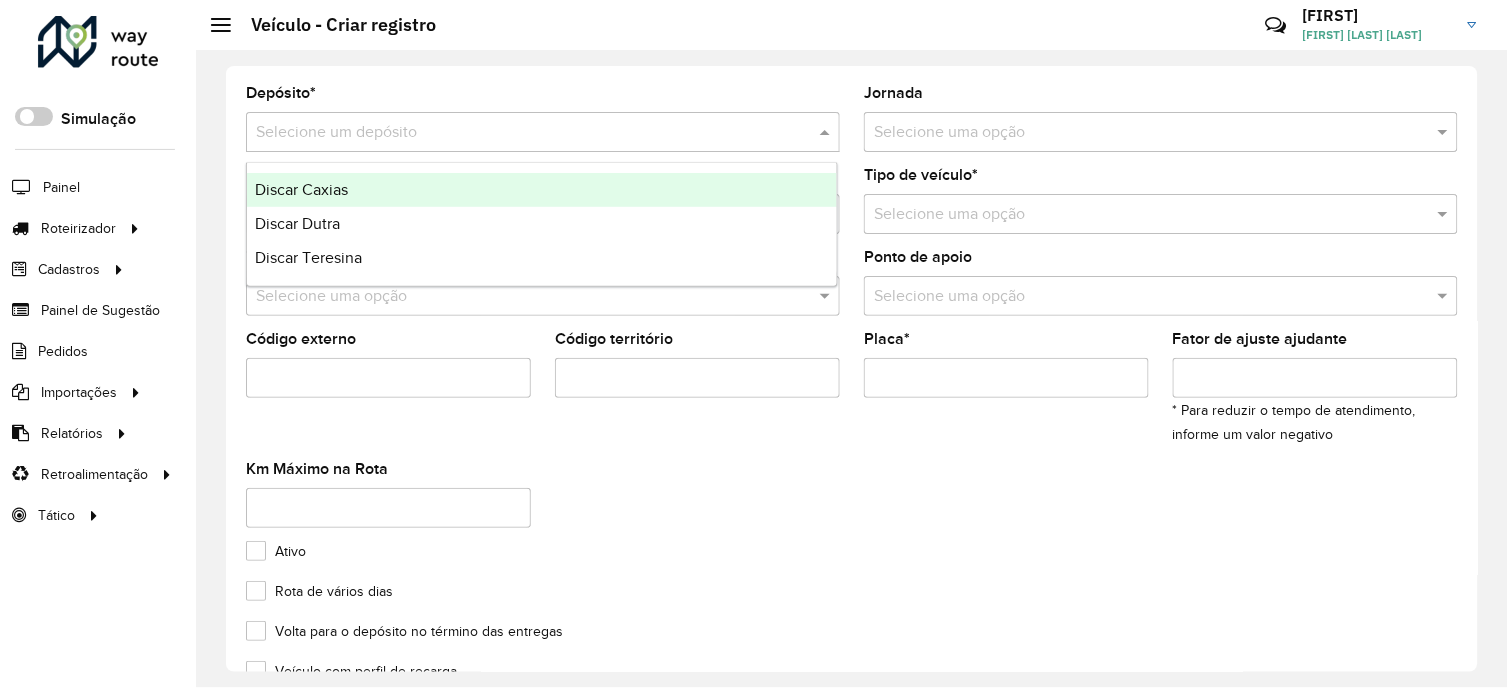 click on "Discar Caxias" at bounding box center [301, 189] 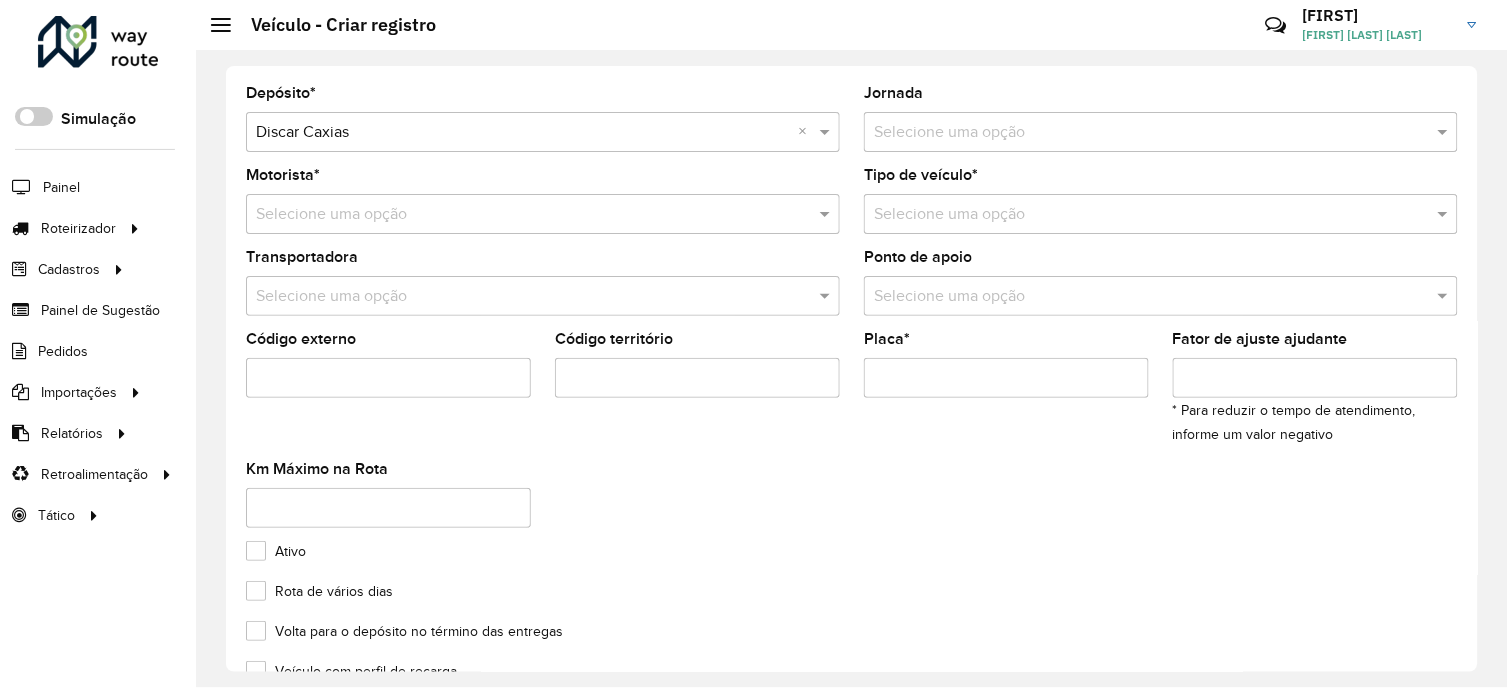 click at bounding box center (523, 215) 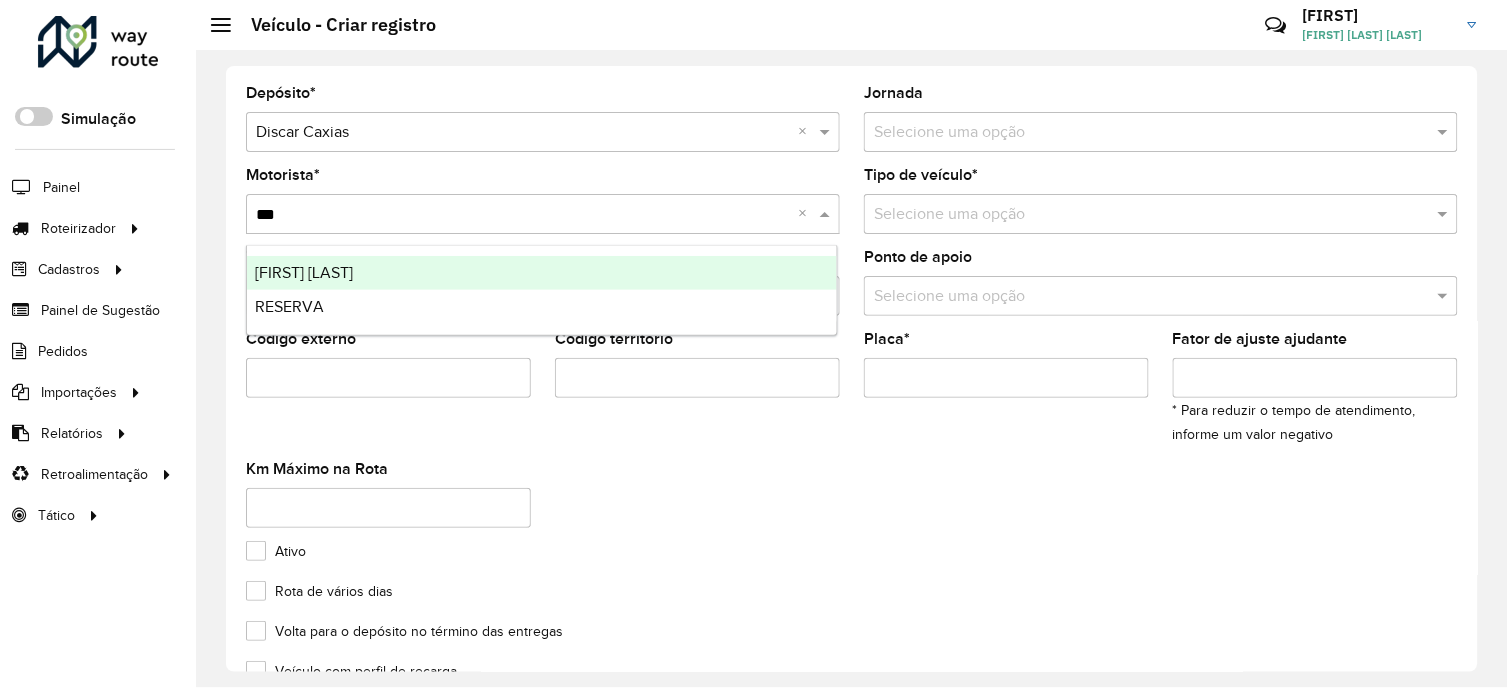 type on "****" 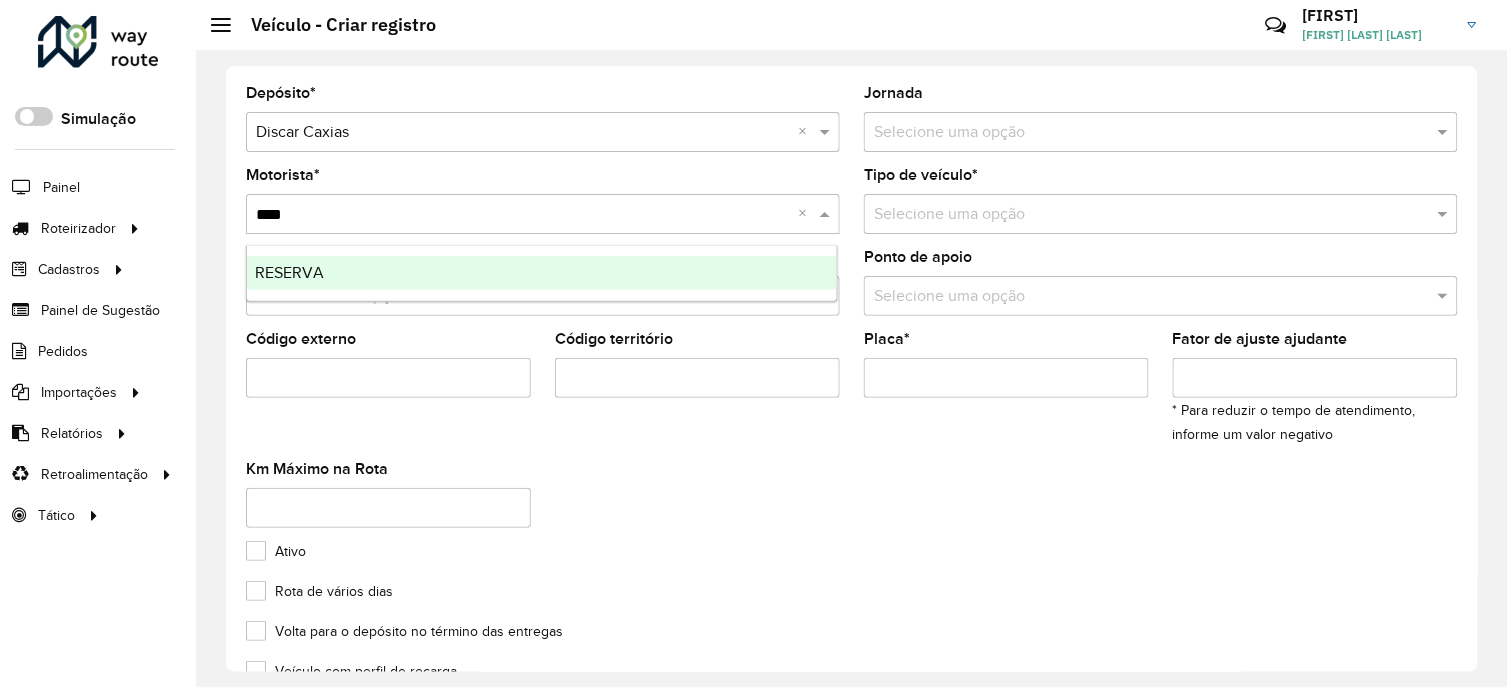 click on "RESERVA" at bounding box center (542, 273) 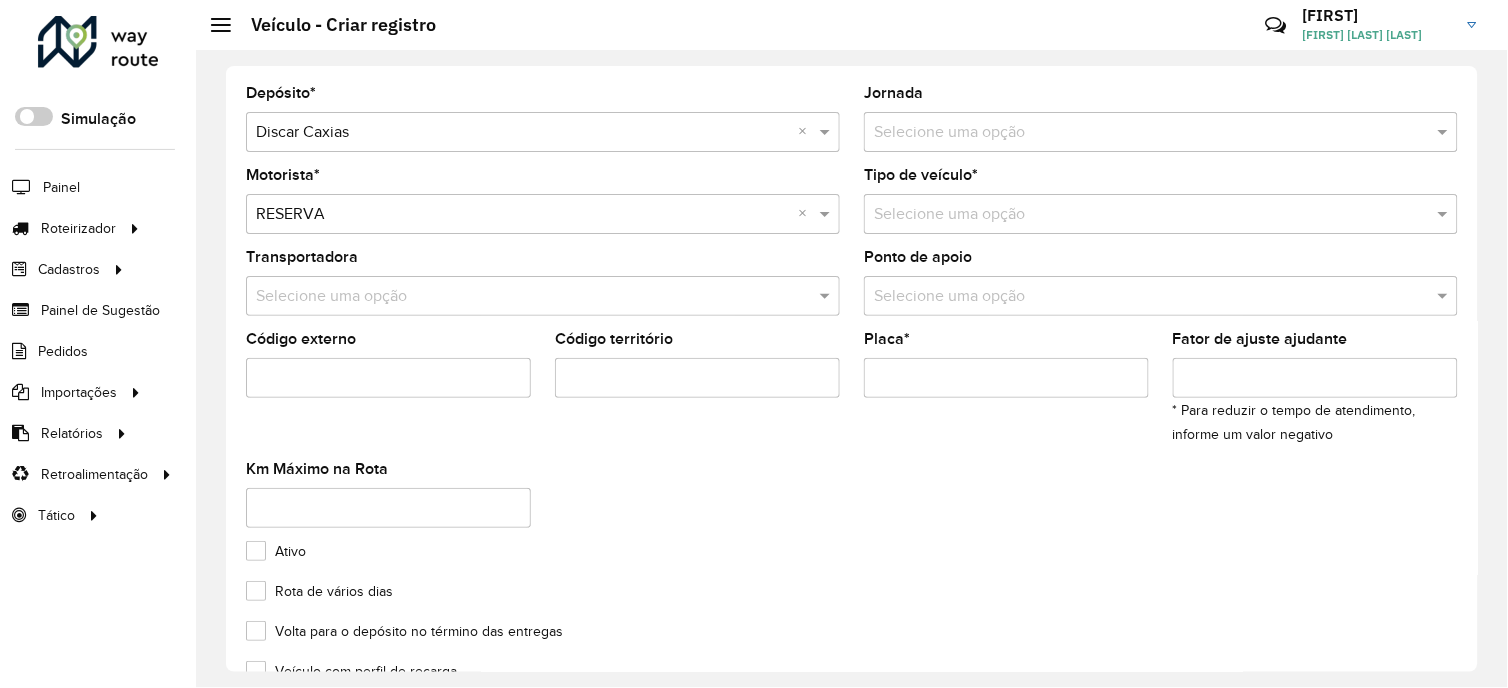 click on "Placa  *" at bounding box center [1006, 378] 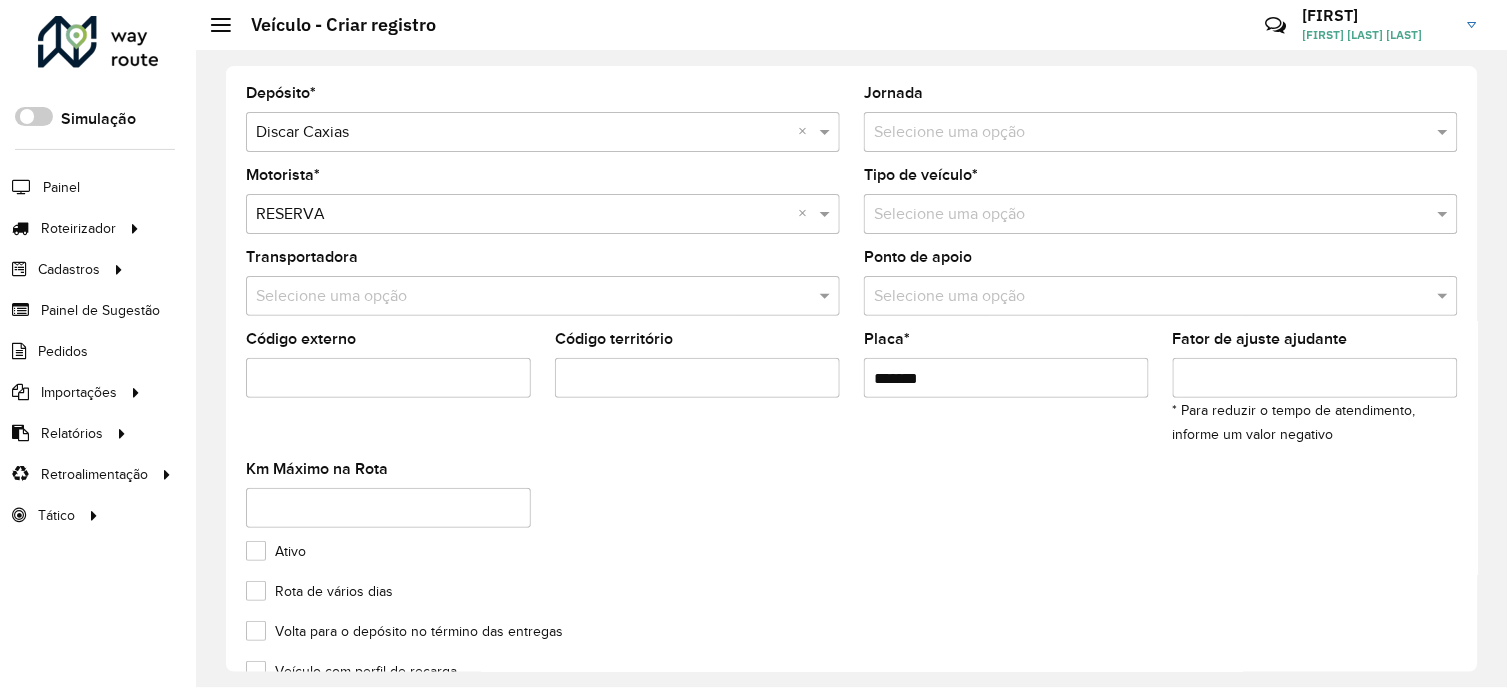 type on "*******" 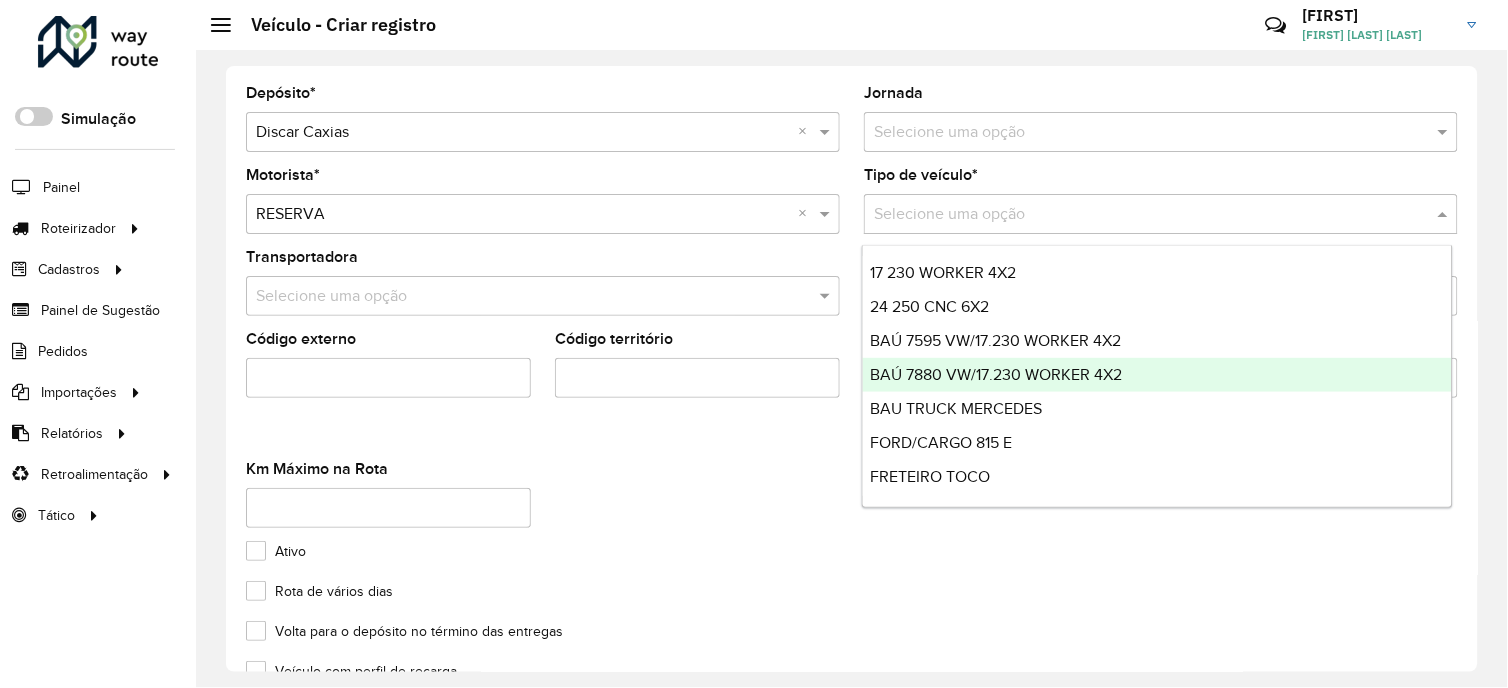 click on "BAÚ 7880 VW/17.230 WORKER 4X2" at bounding box center (997, 374) 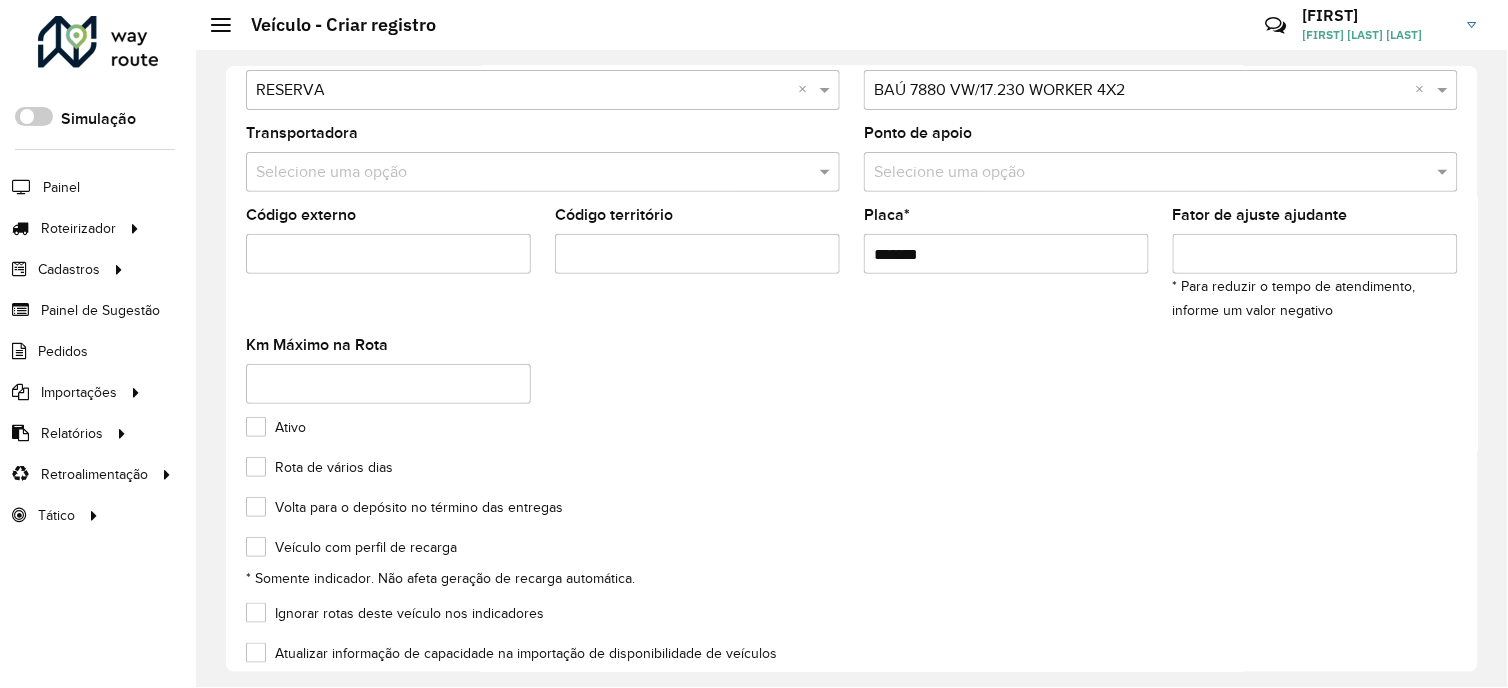 scroll, scrollTop: 268, scrollLeft: 0, axis: vertical 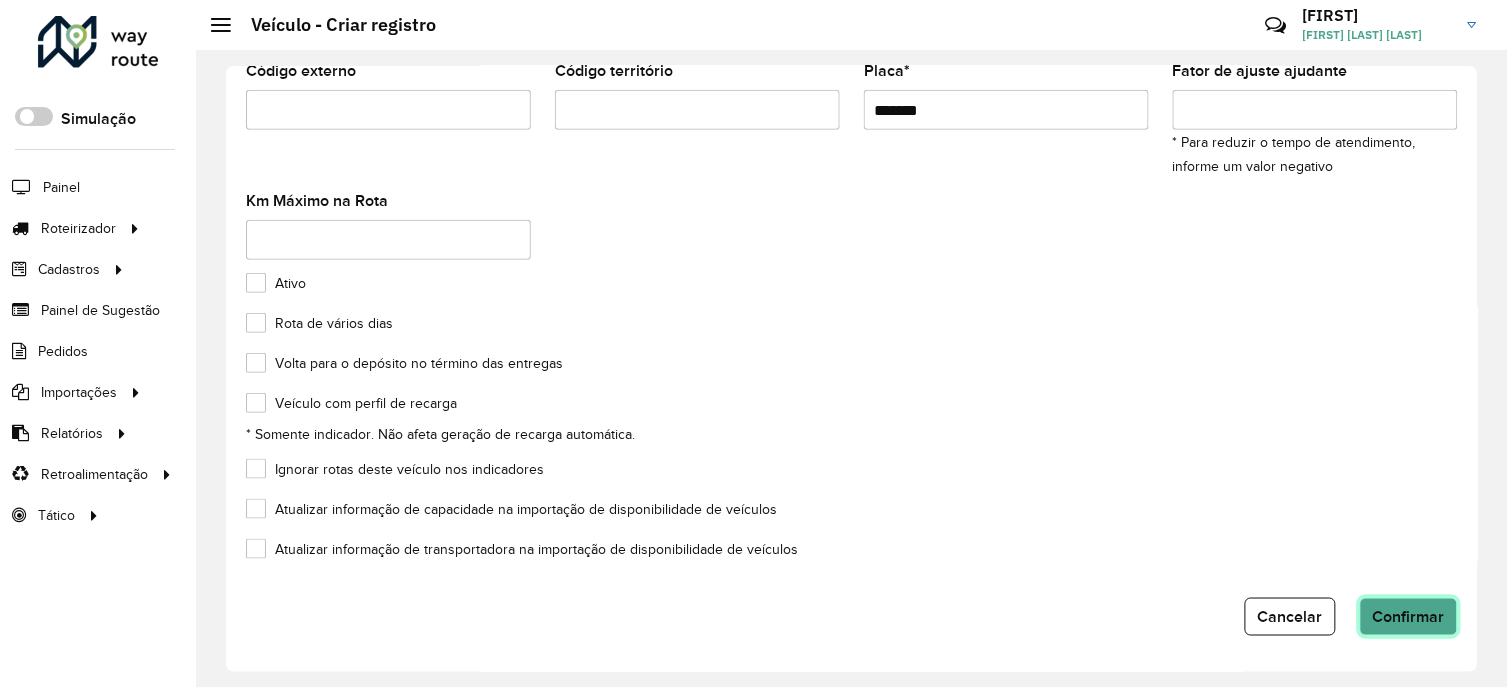 click on "Confirmar" 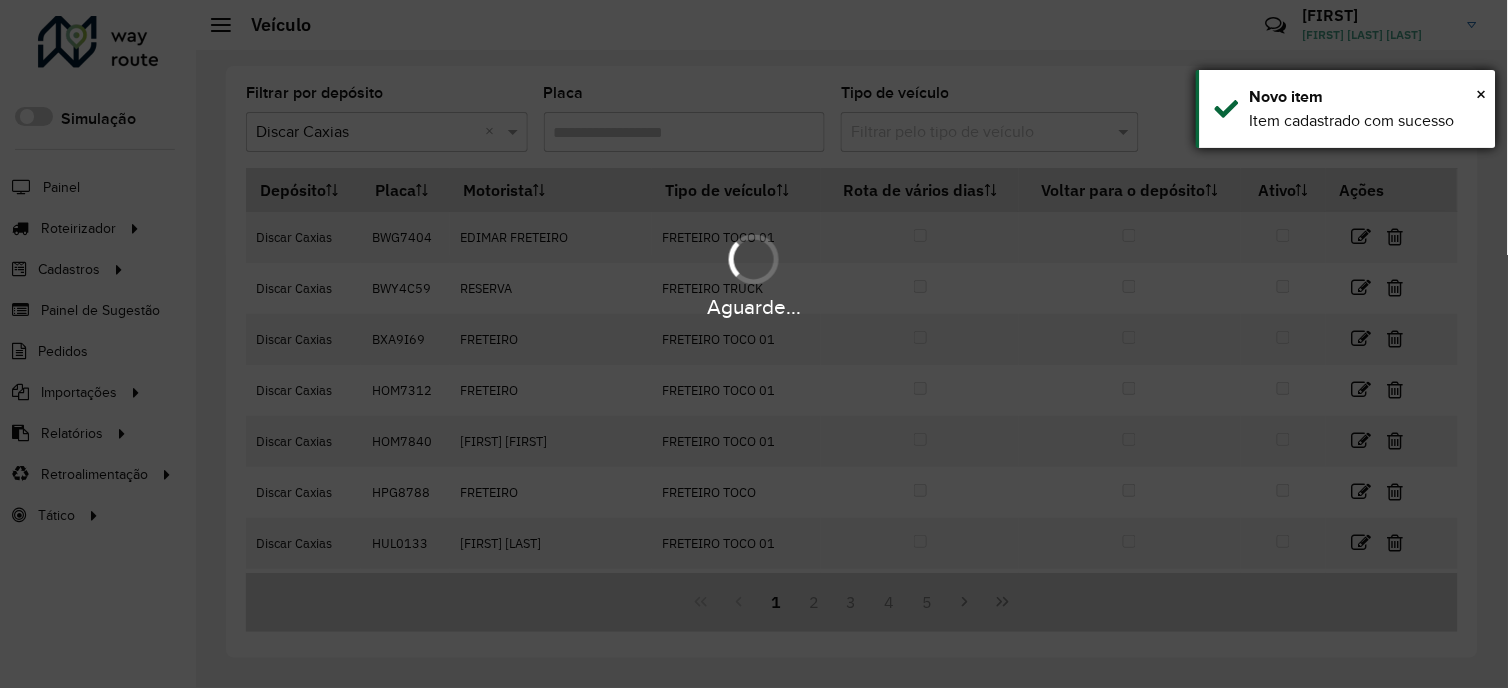 click on "×  Novo item  Item cadastrado com sucesso" at bounding box center (1346, 109) 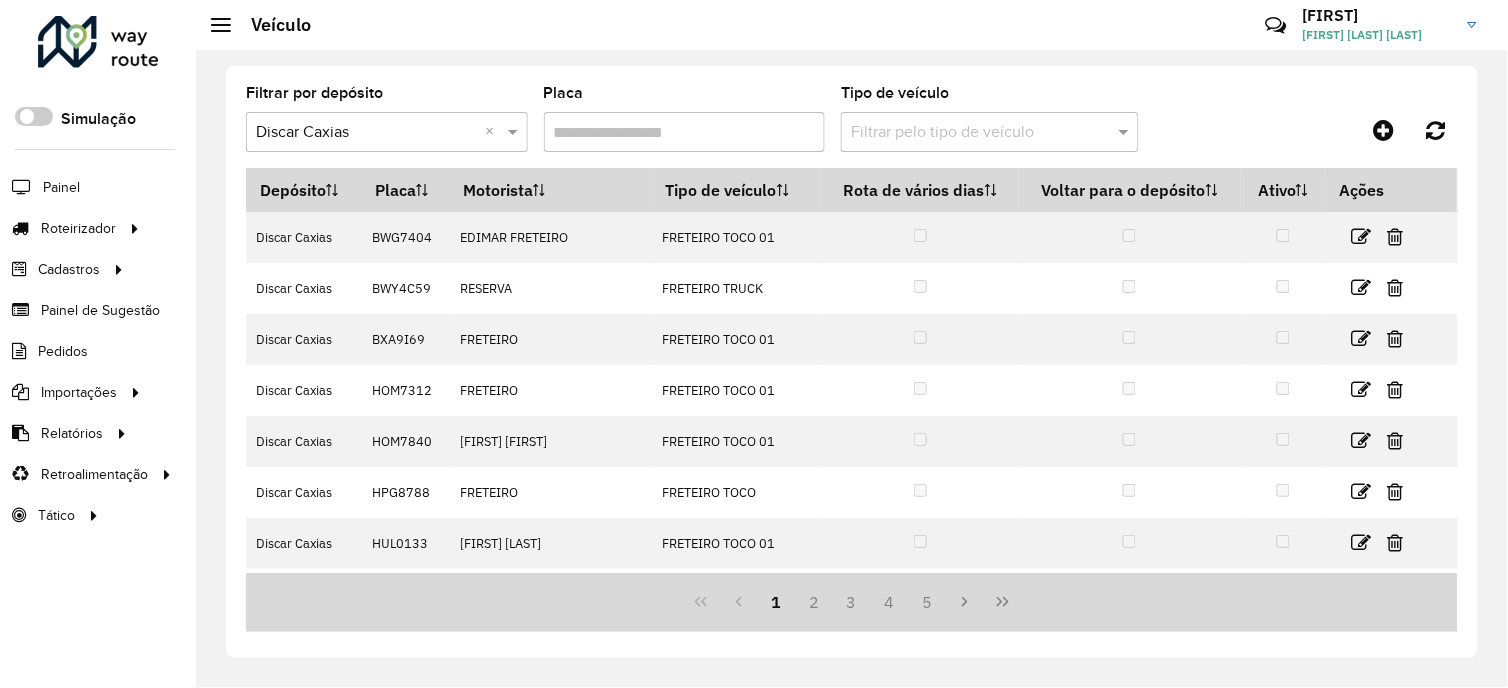 click 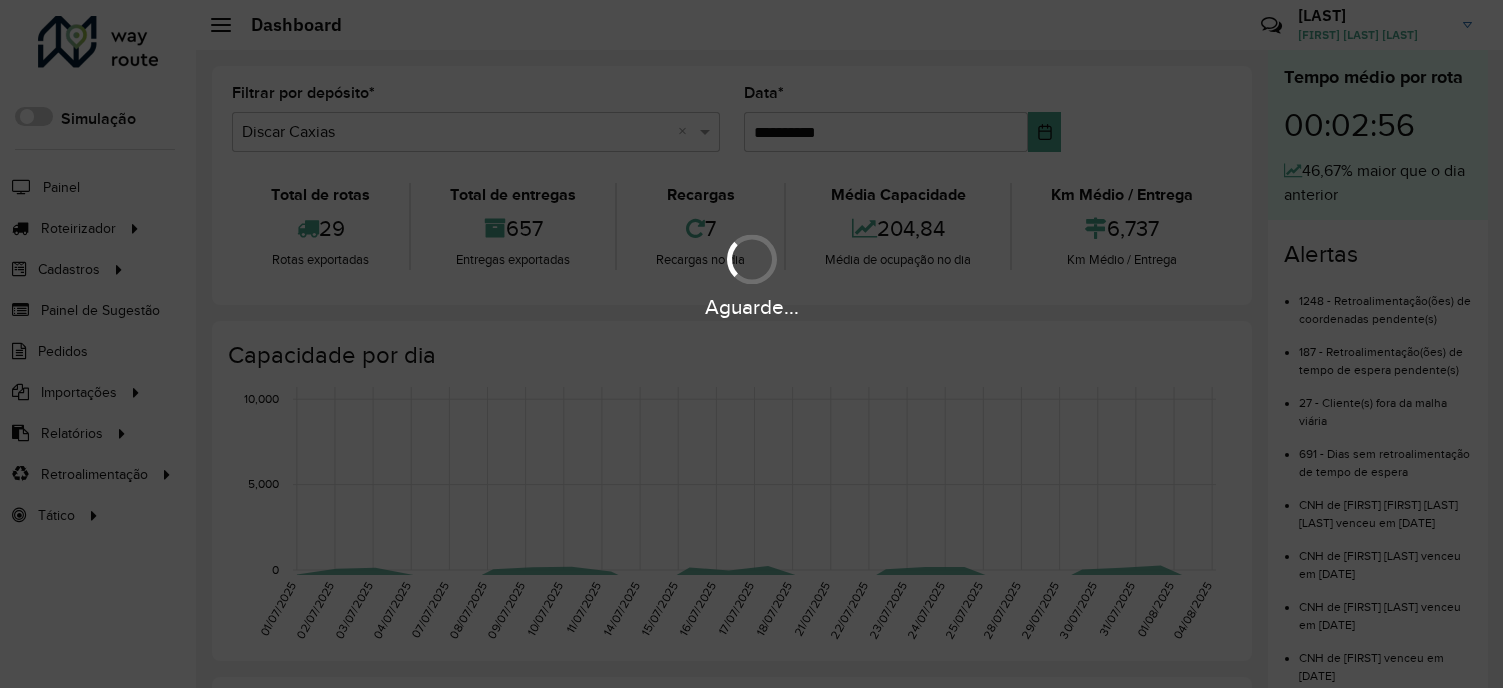 scroll, scrollTop: 0, scrollLeft: 0, axis: both 